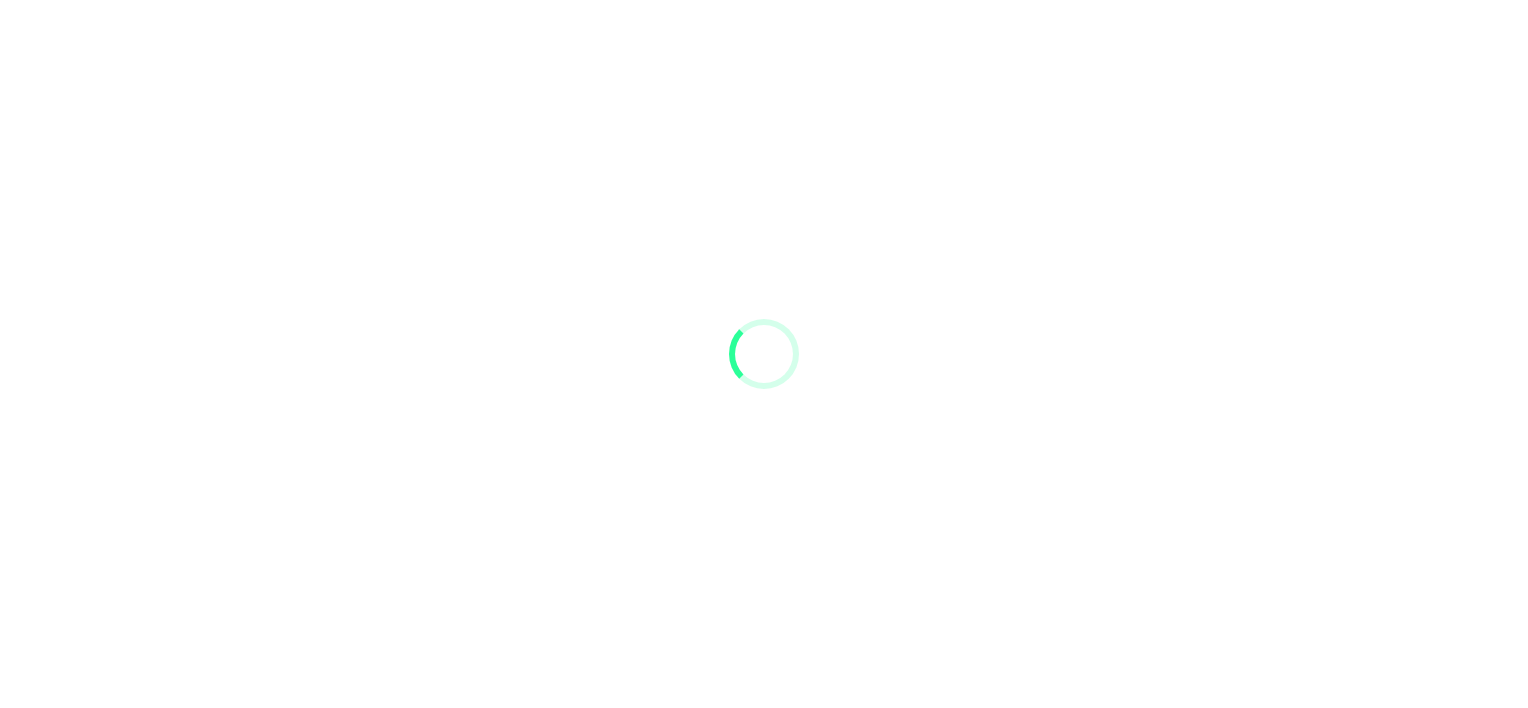 scroll, scrollTop: 0, scrollLeft: 0, axis: both 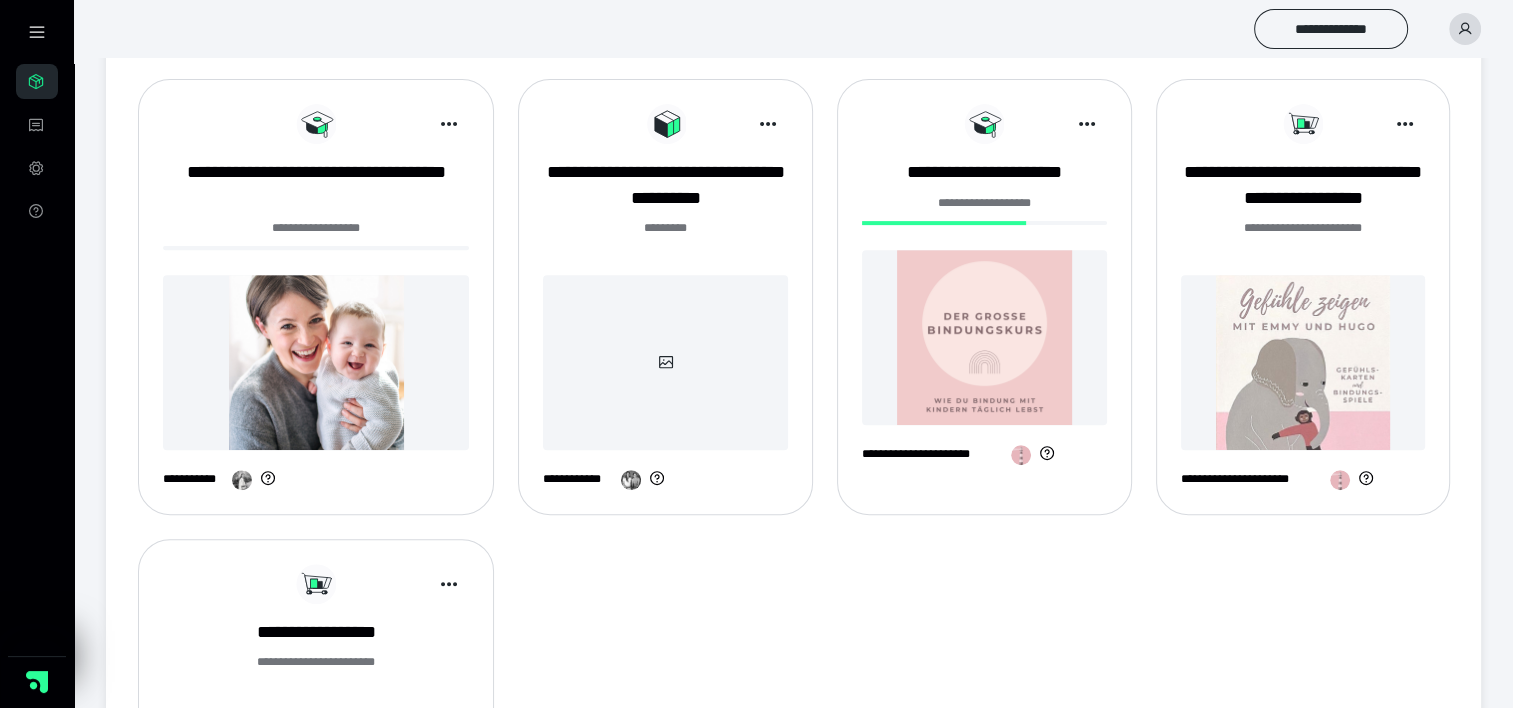 click at bounding box center [984, 337] 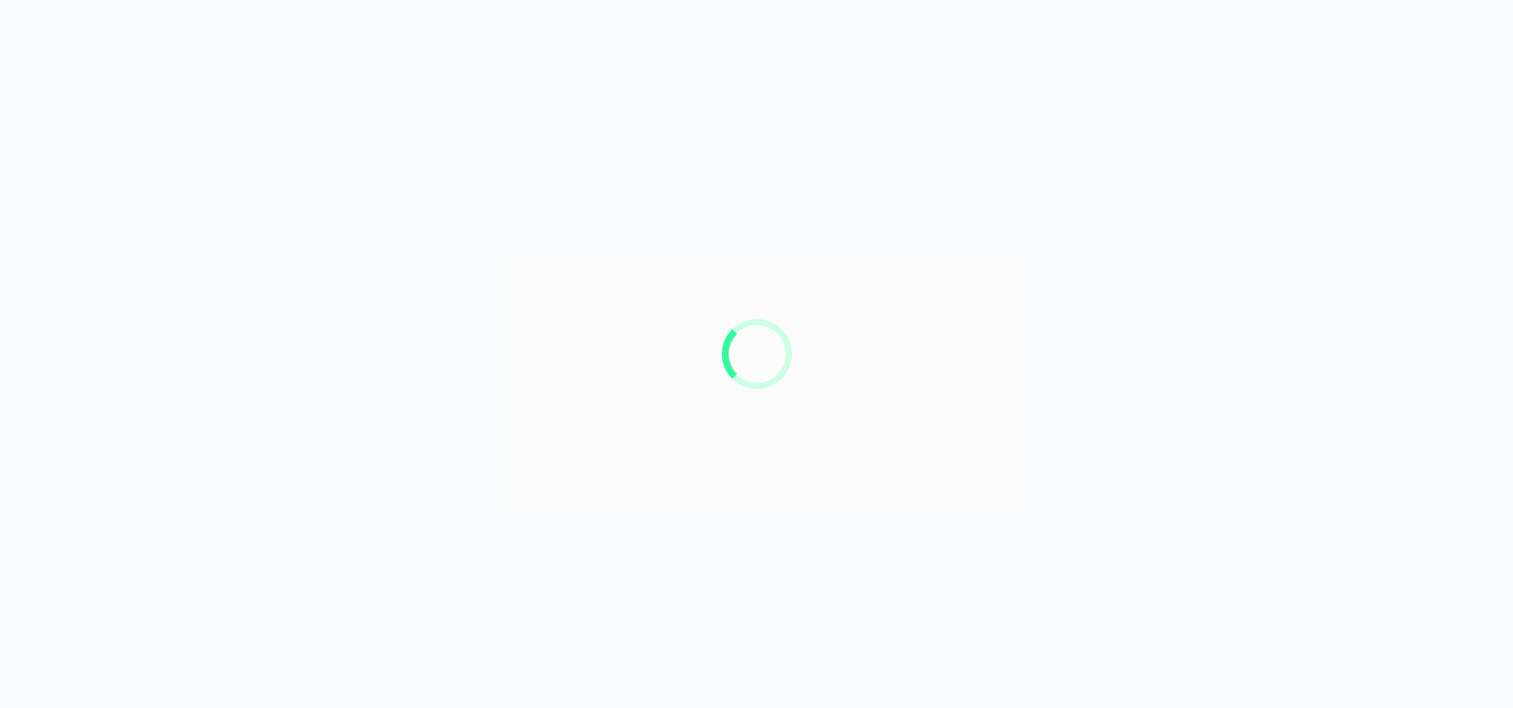 scroll, scrollTop: 0, scrollLeft: 0, axis: both 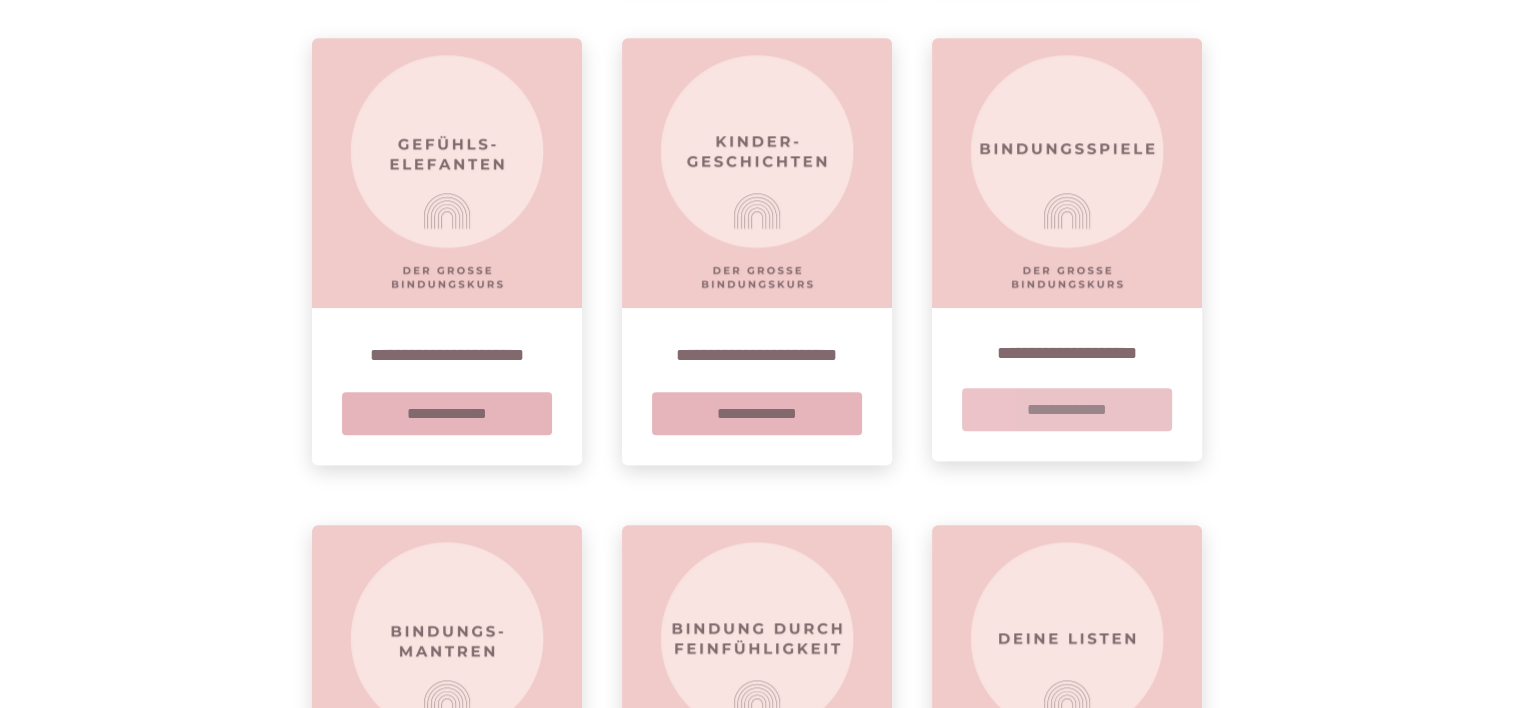 click on "**********" at bounding box center (1067, 409) 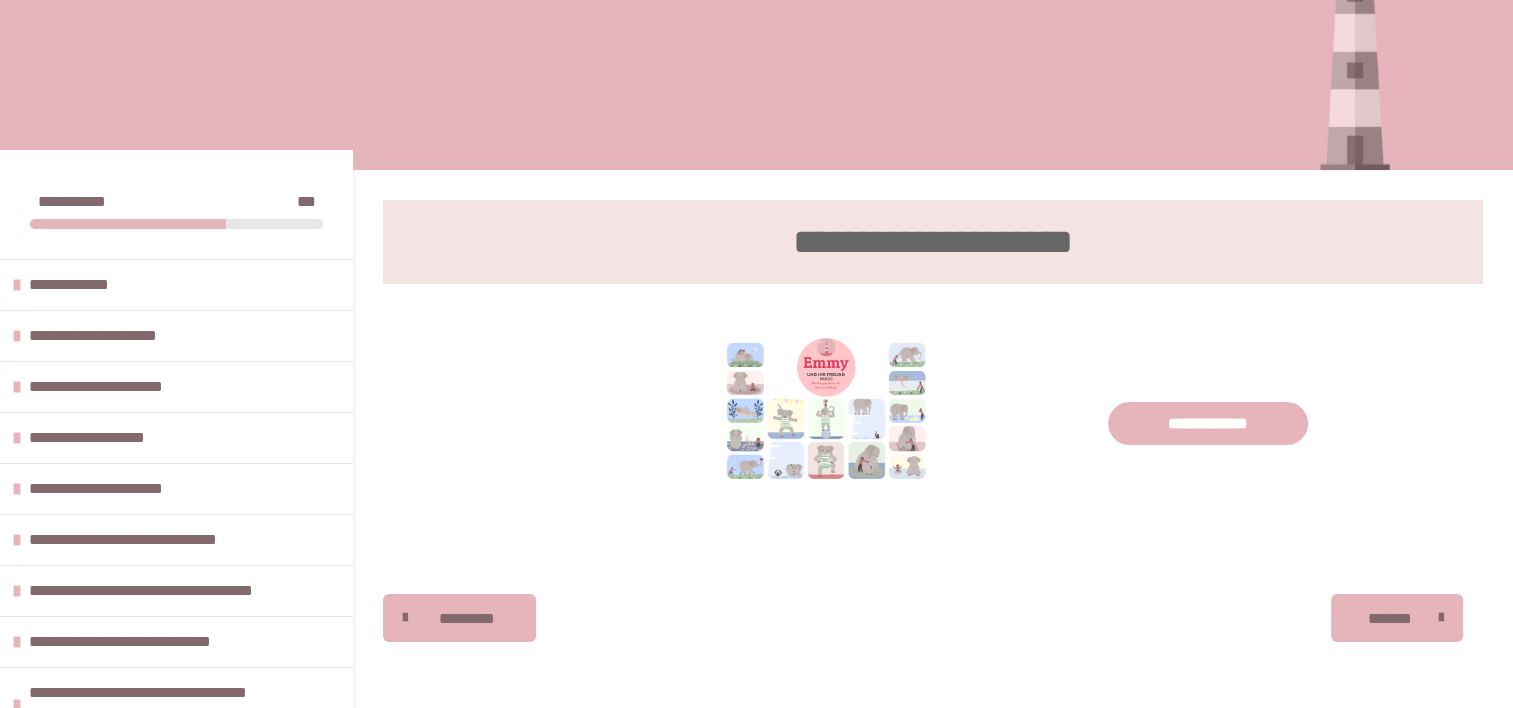 scroll, scrollTop: 240, scrollLeft: 0, axis: vertical 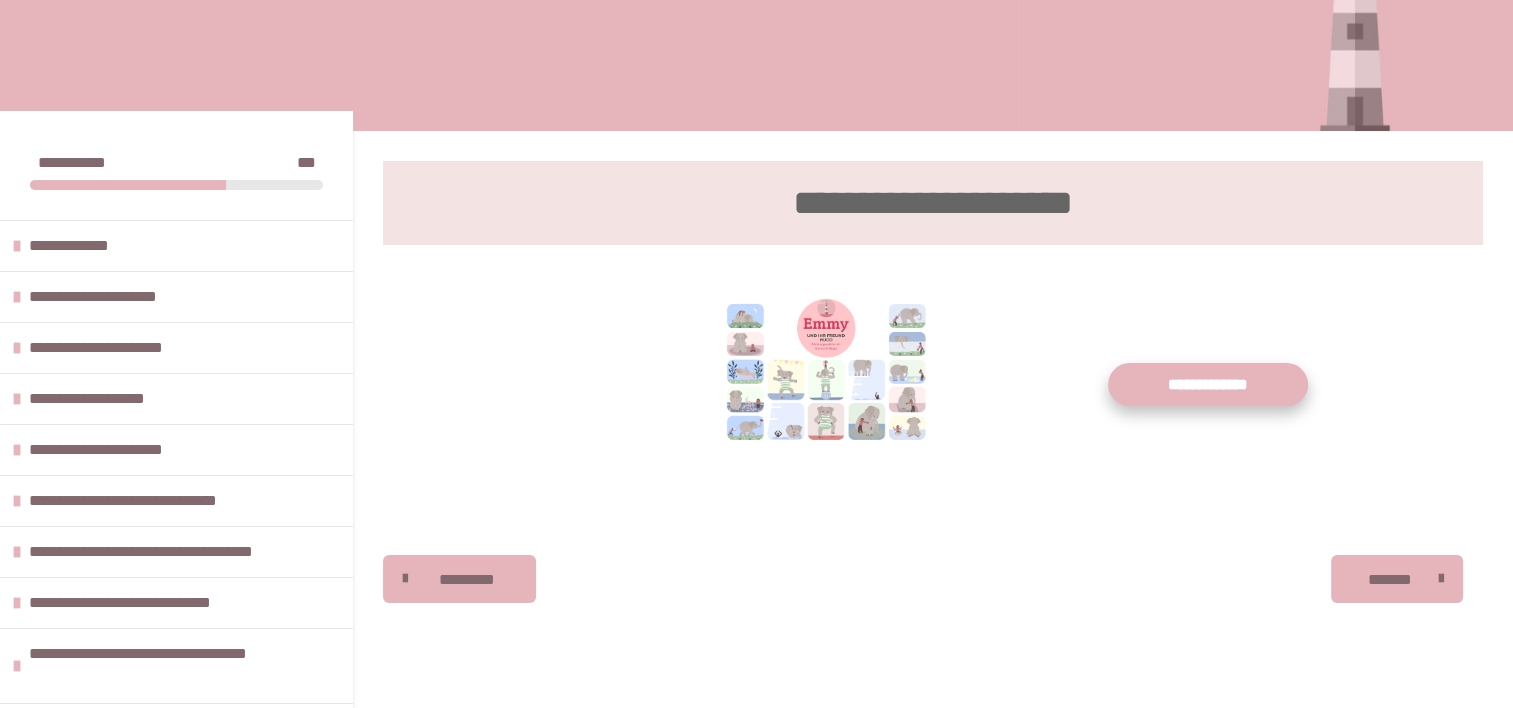 click on "**********" at bounding box center [1208, 384] 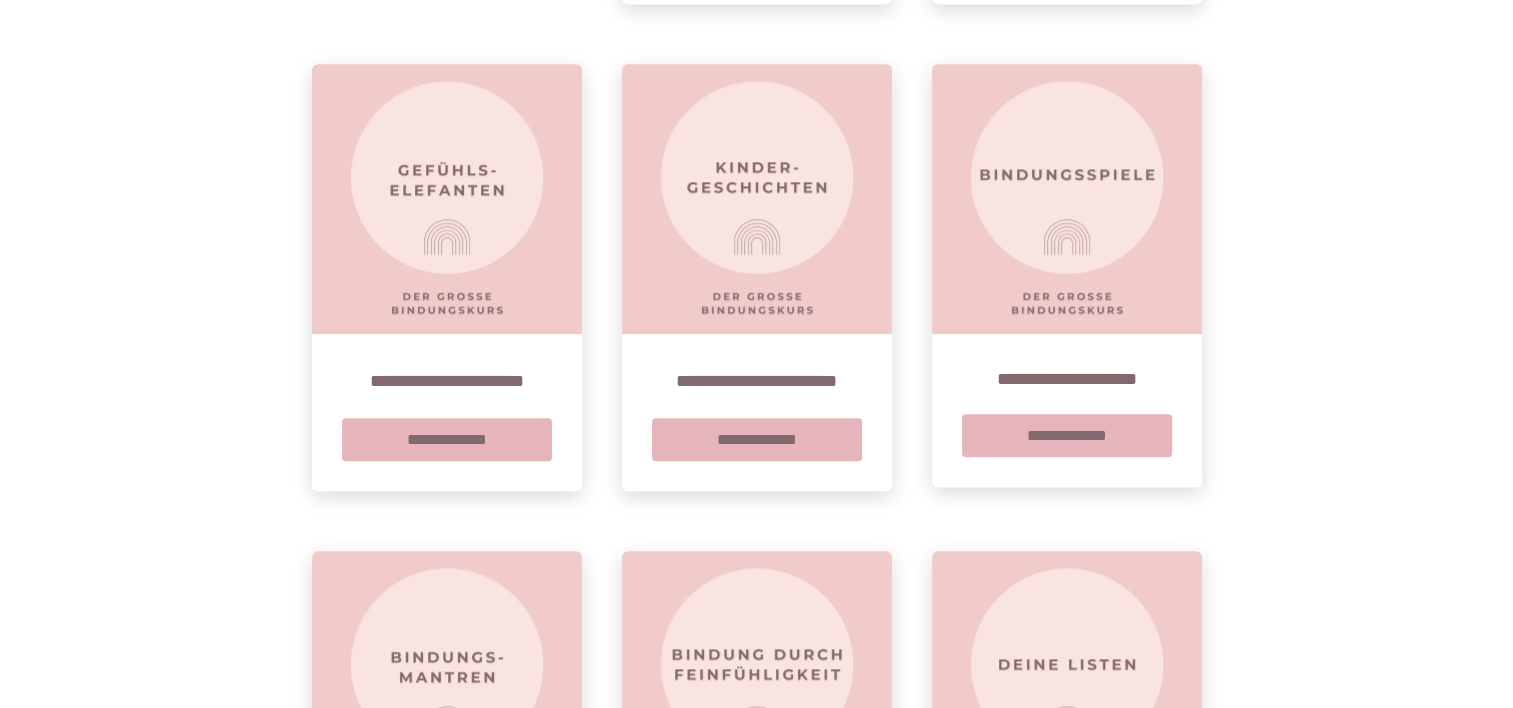 scroll, scrollTop: 2280, scrollLeft: 0, axis: vertical 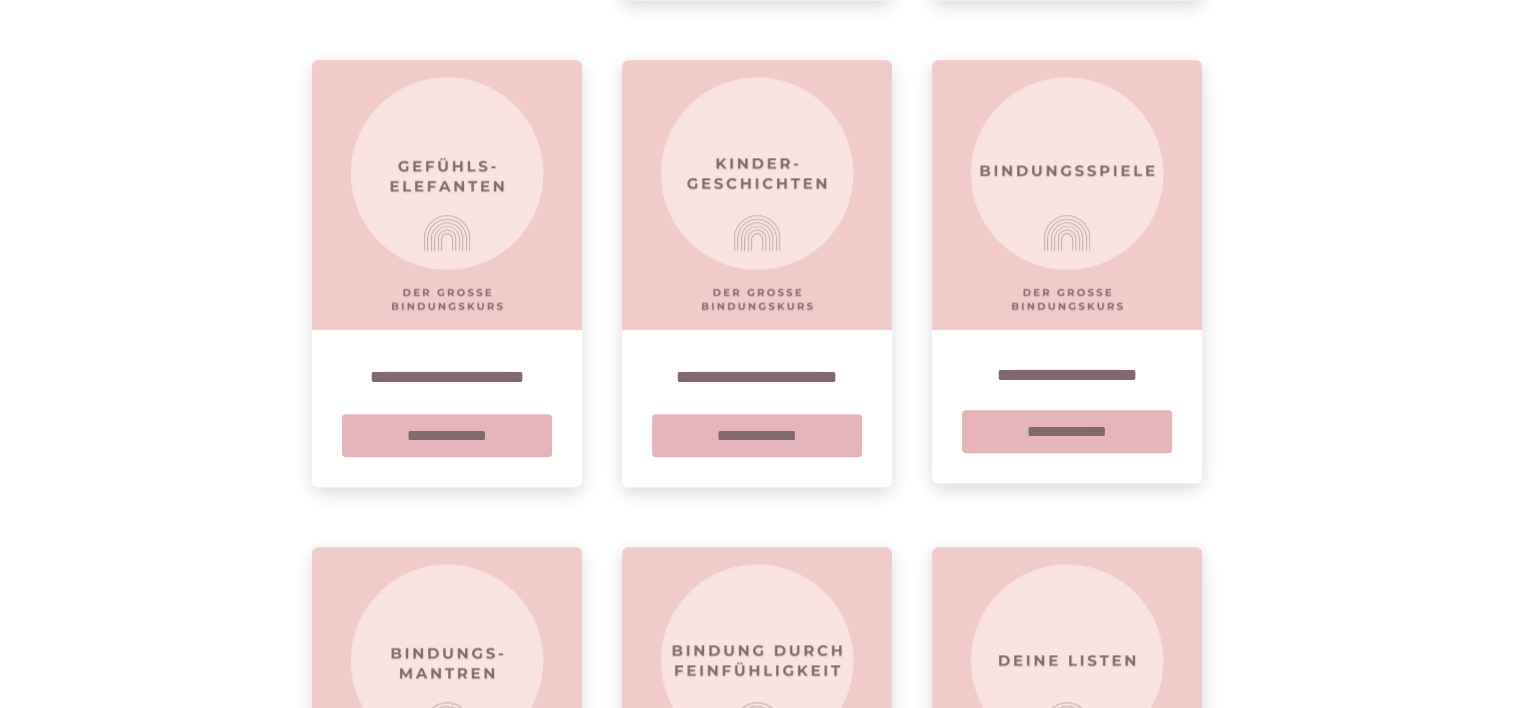 drag, startPoint x: 760, startPoint y: 420, endPoint x: 1303, endPoint y: 561, distance: 561.008 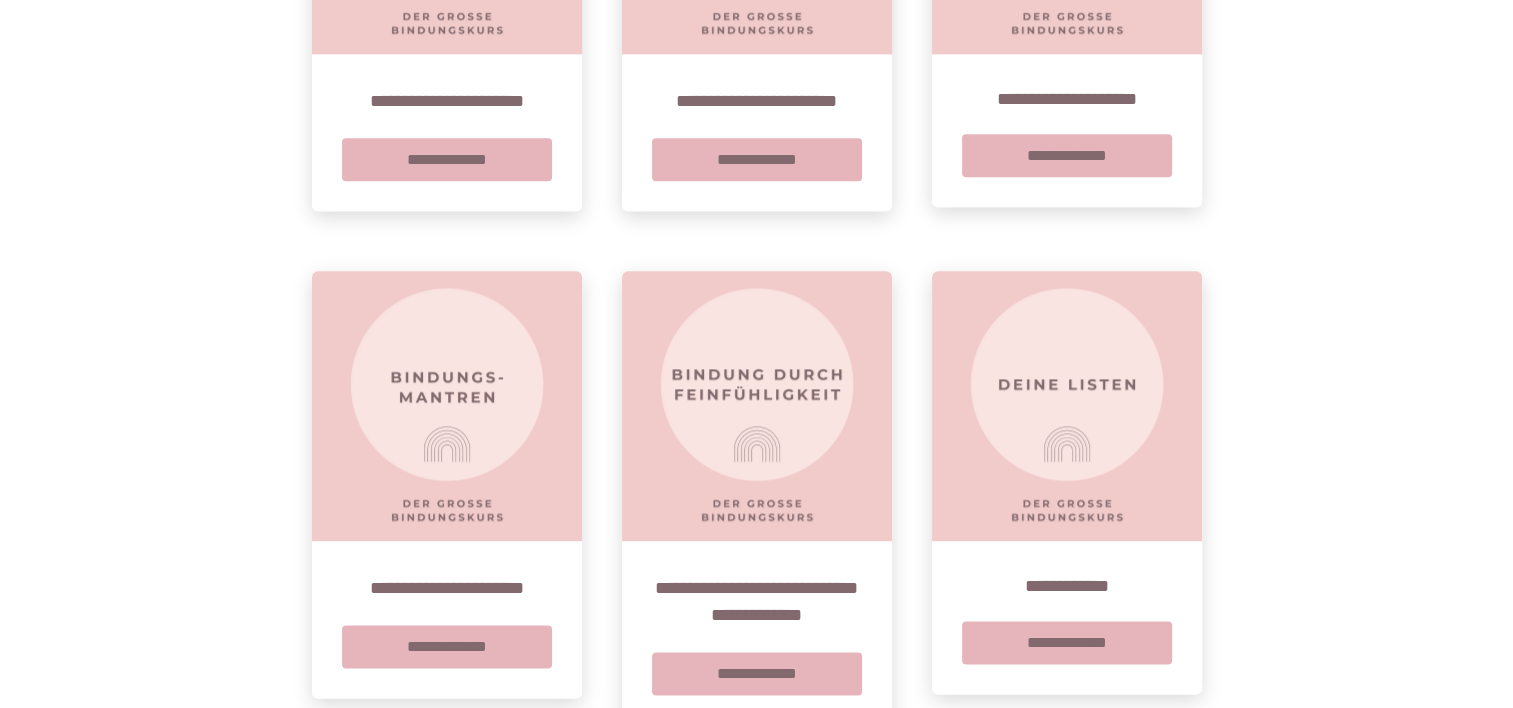 scroll, scrollTop: 2600, scrollLeft: 0, axis: vertical 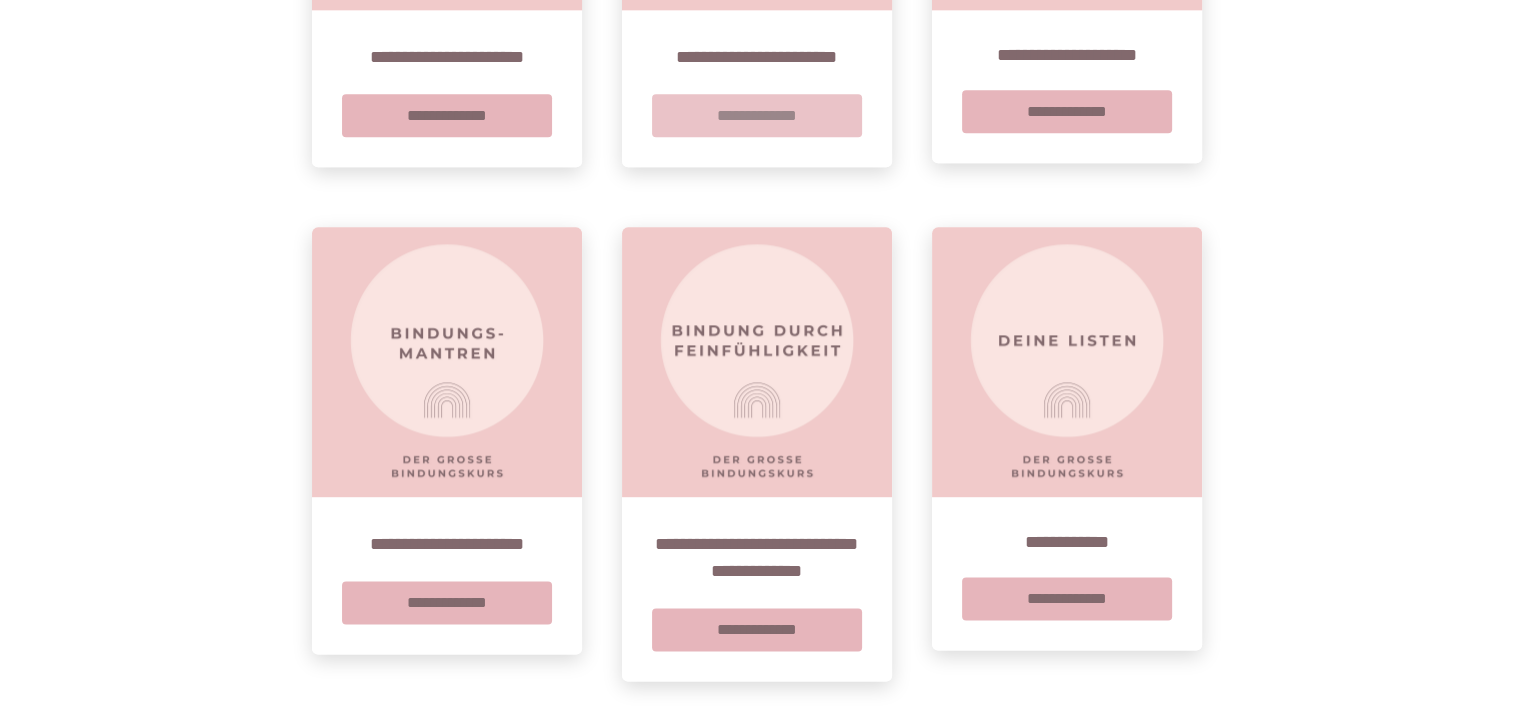 click on "**********" at bounding box center [757, 115] 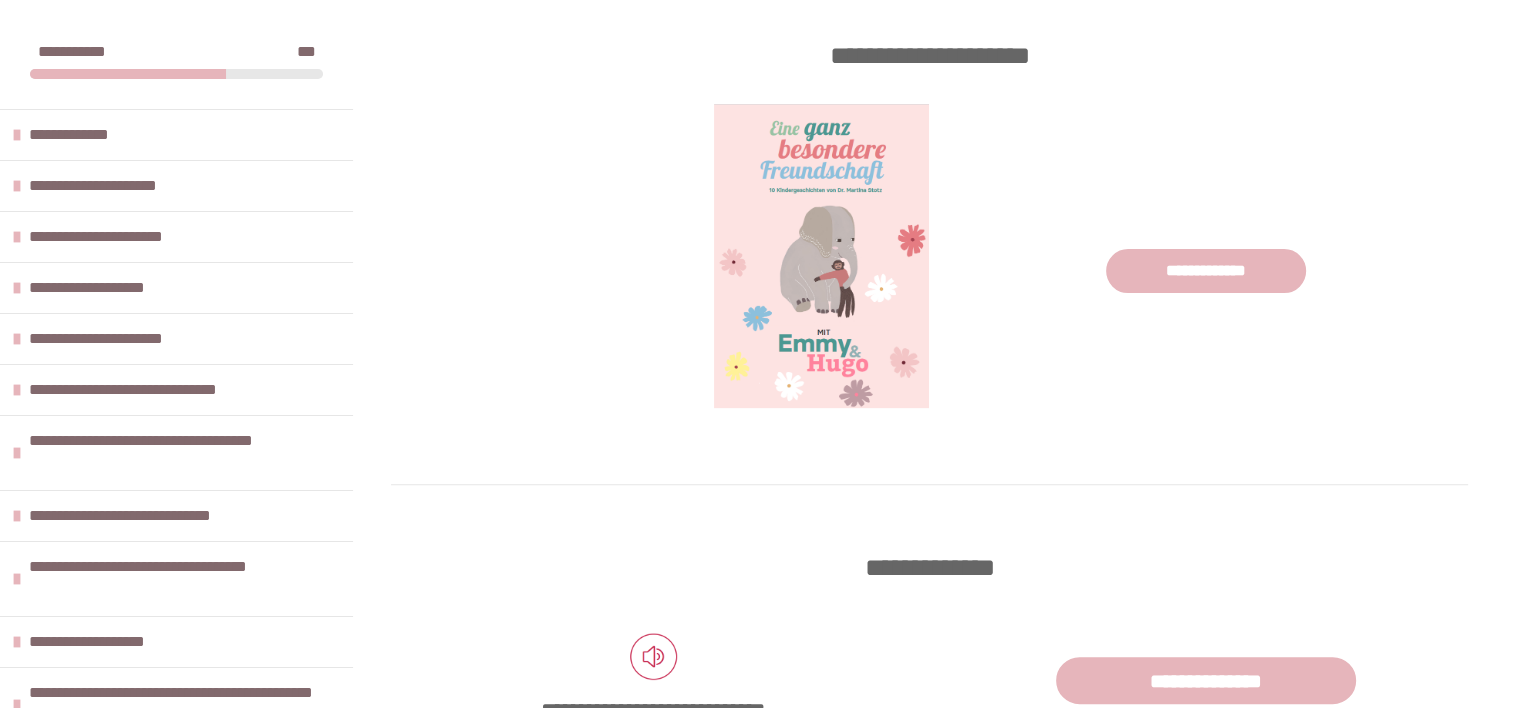 scroll, scrollTop: 560, scrollLeft: 0, axis: vertical 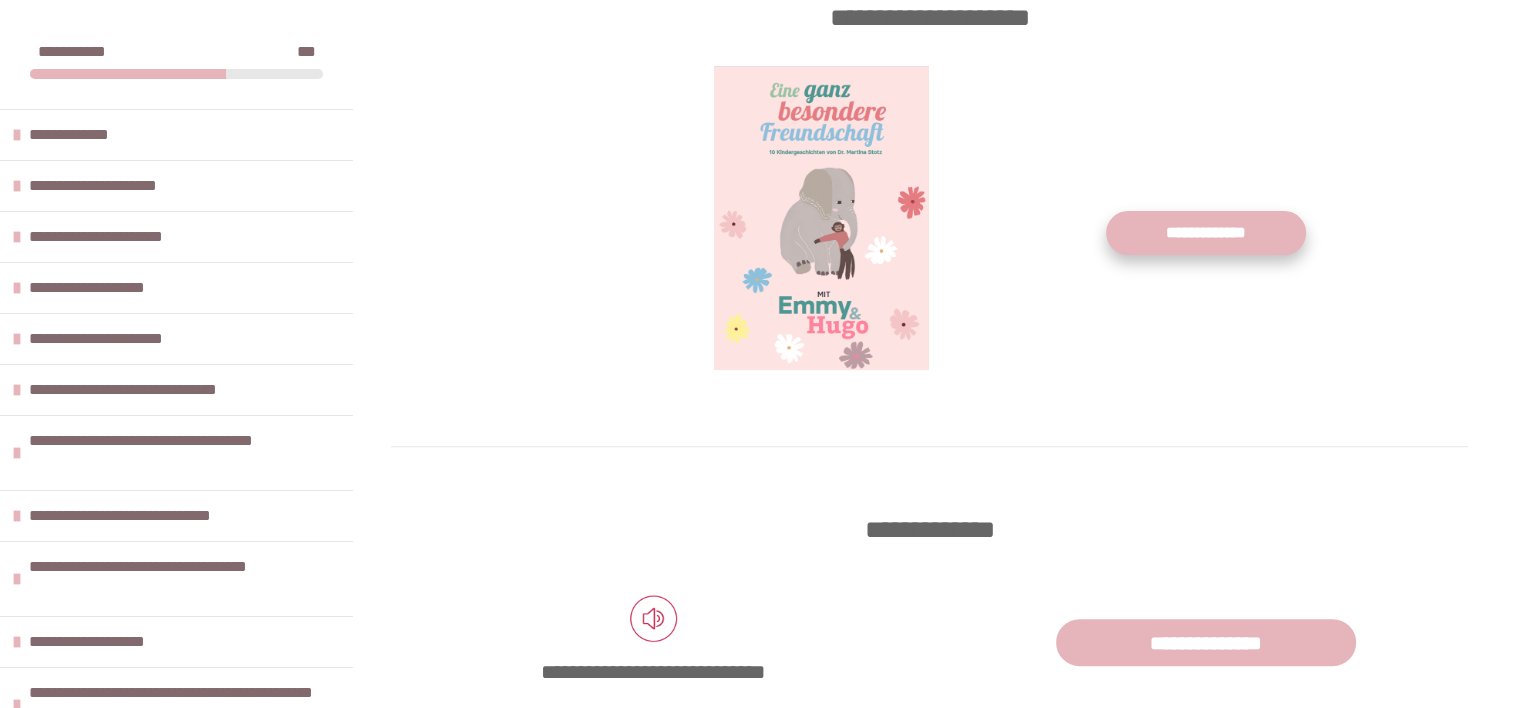 click on "**********" at bounding box center [1206, 232] 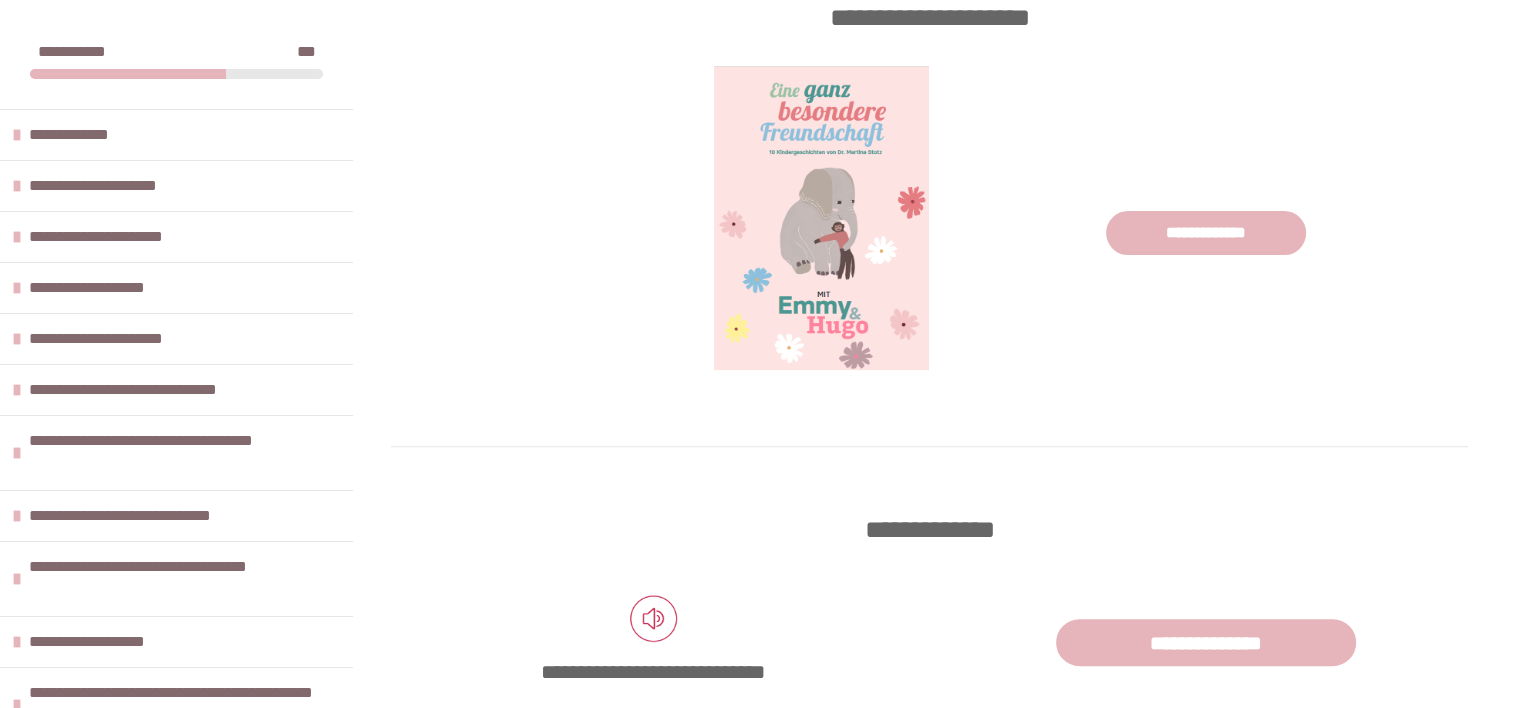 type 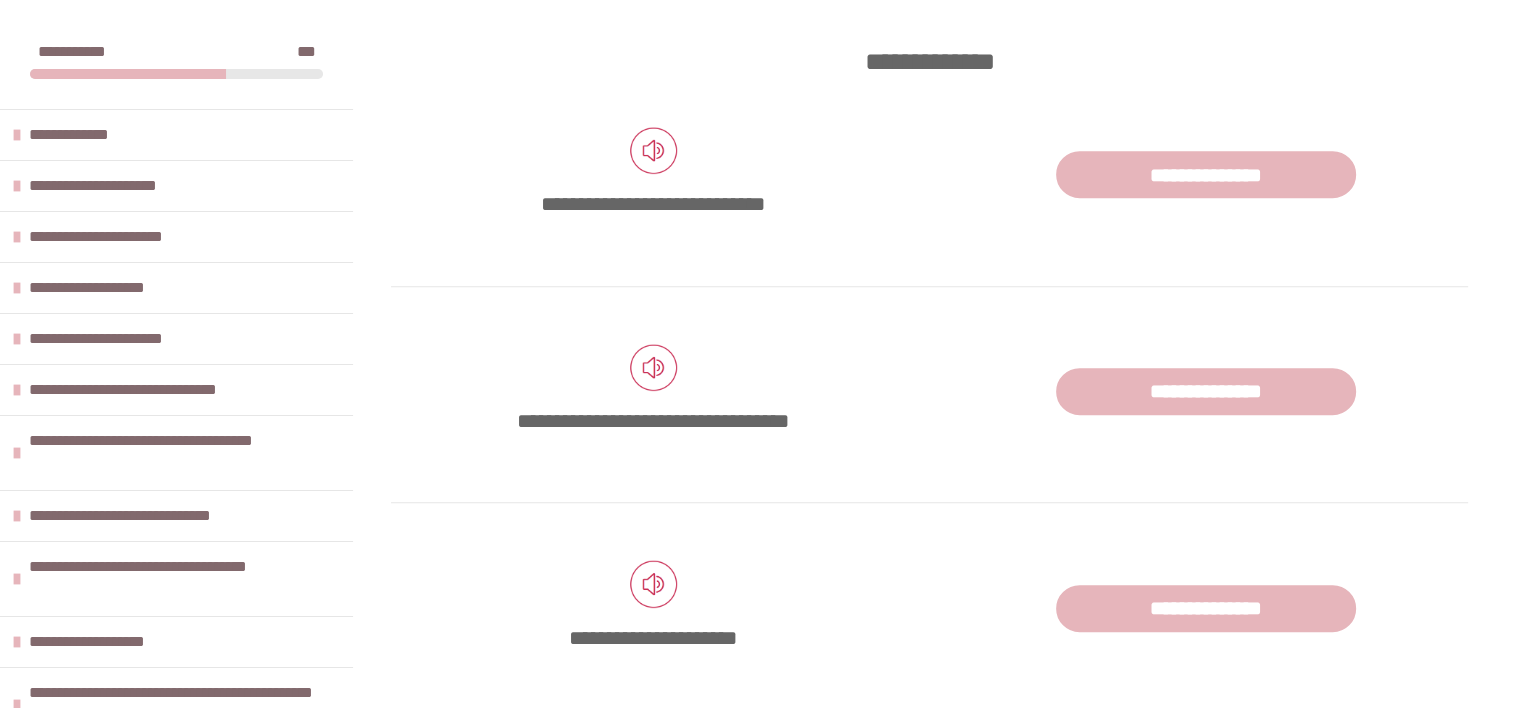 scroll, scrollTop: 1040, scrollLeft: 0, axis: vertical 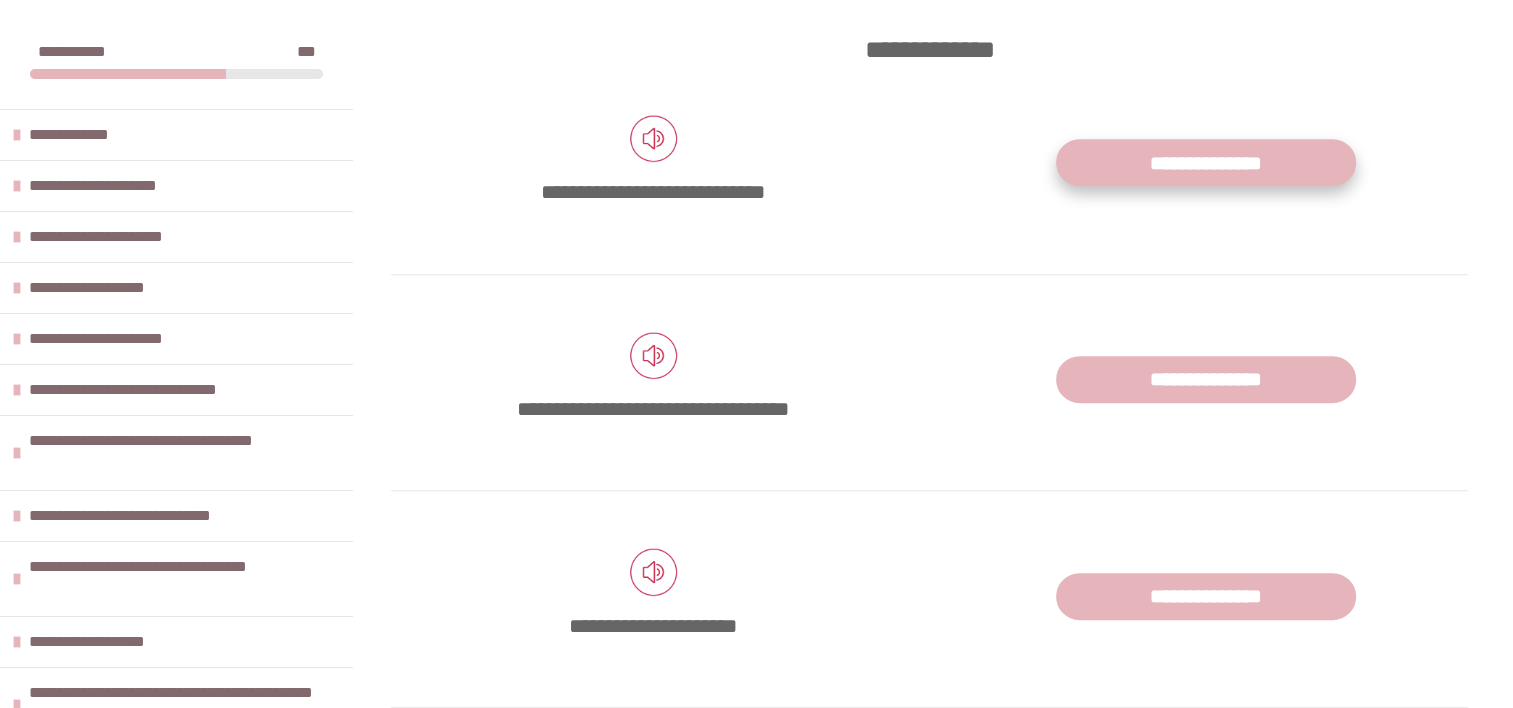 click on "**********" at bounding box center [1206, 162] 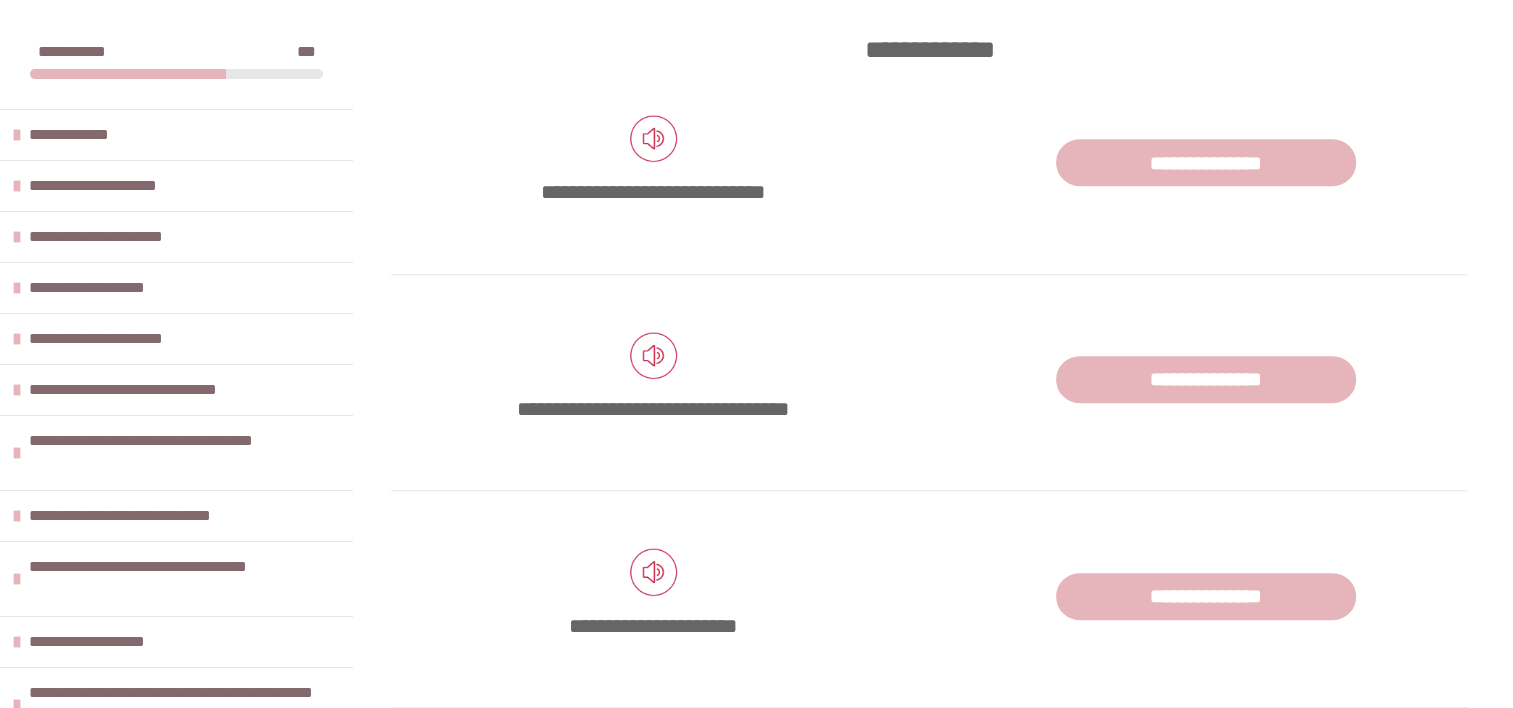 click at bounding box center [929, 274] 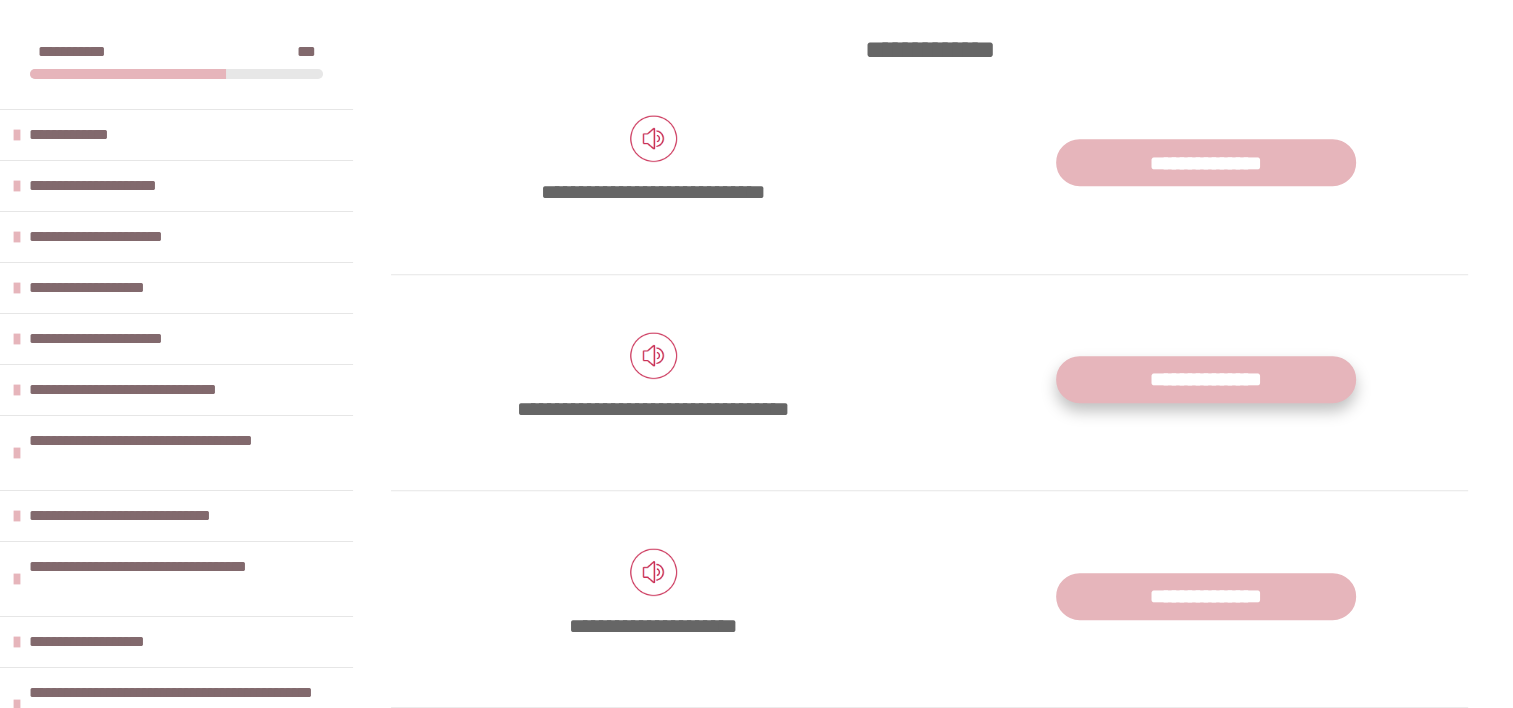 click on "**********" at bounding box center [1206, 379] 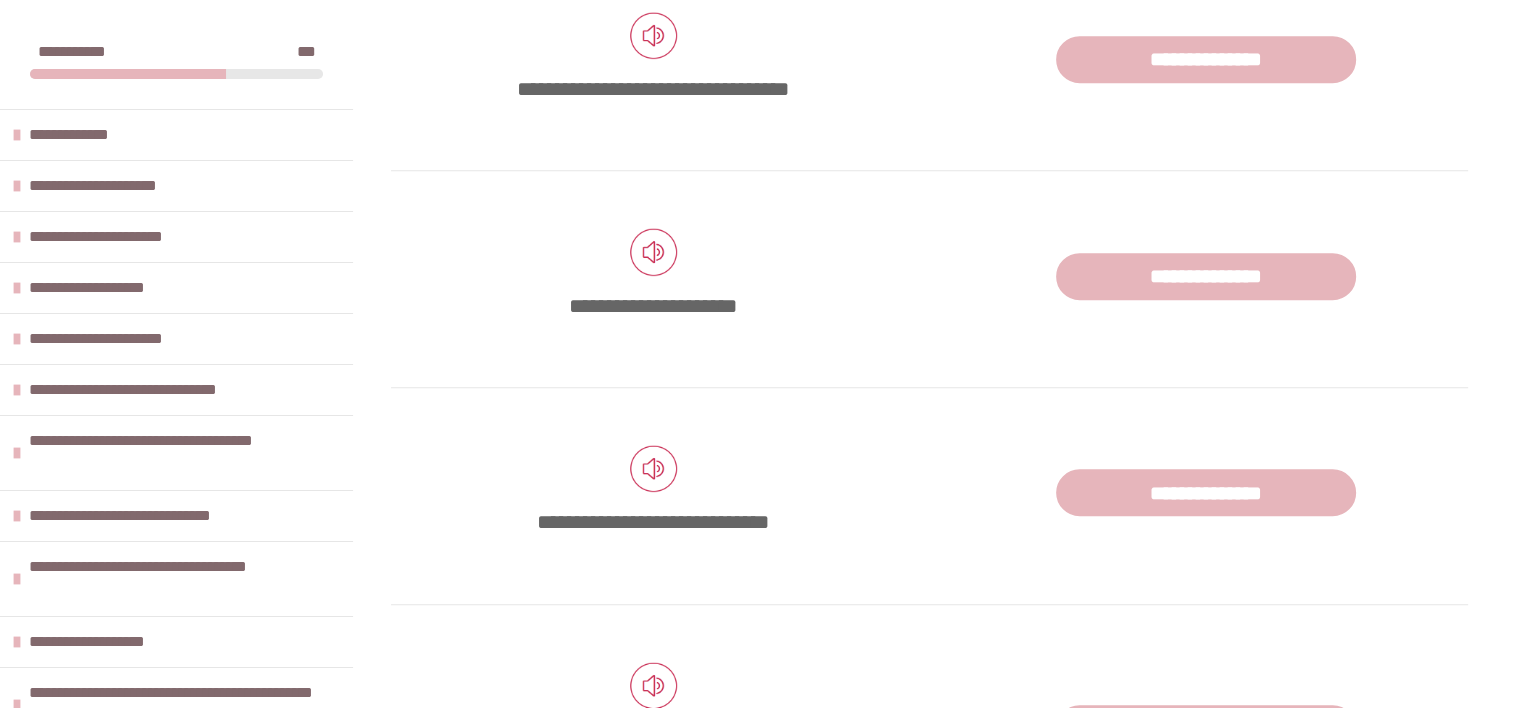 scroll, scrollTop: 1397, scrollLeft: 0, axis: vertical 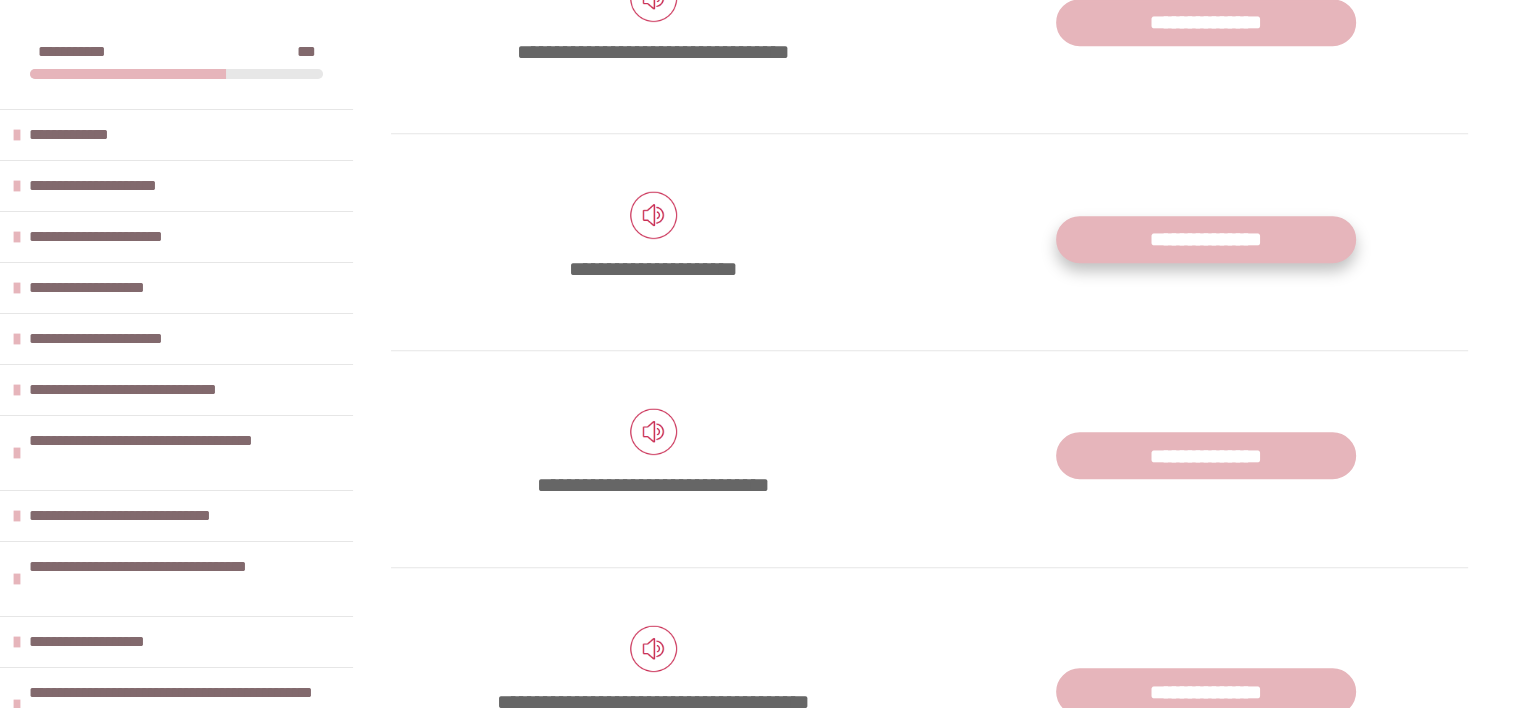 click on "**********" at bounding box center [1206, 239] 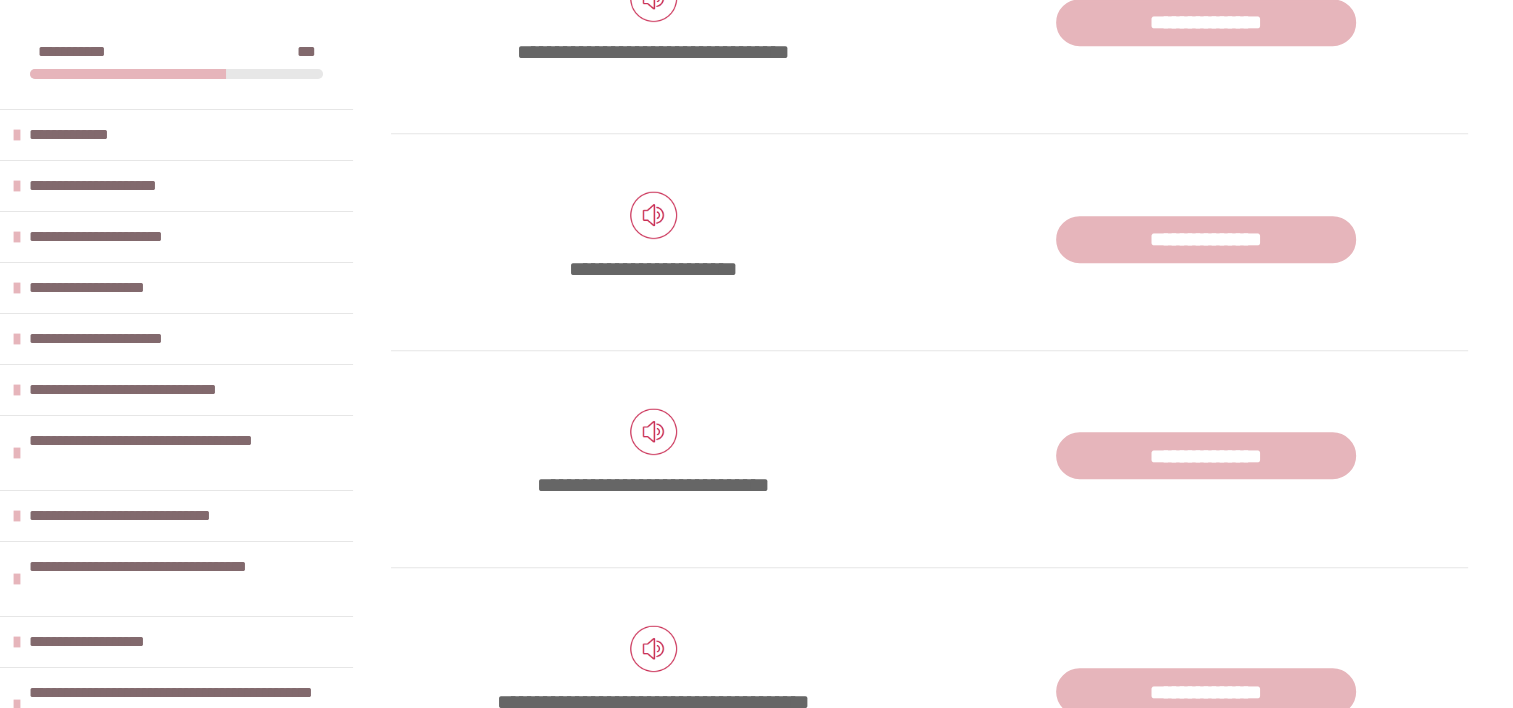 scroll, scrollTop: 778, scrollLeft: 0, axis: vertical 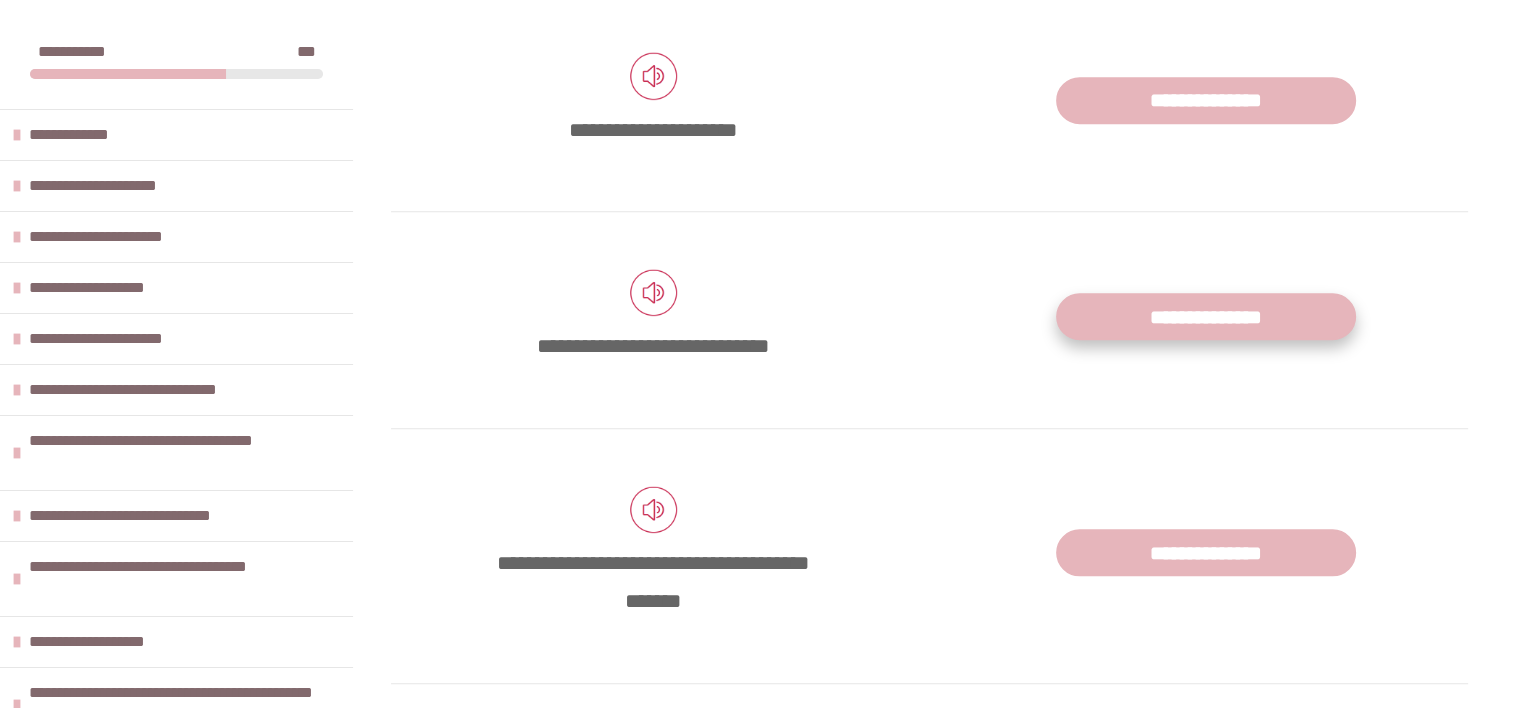 click on "**********" at bounding box center (1206, 316) 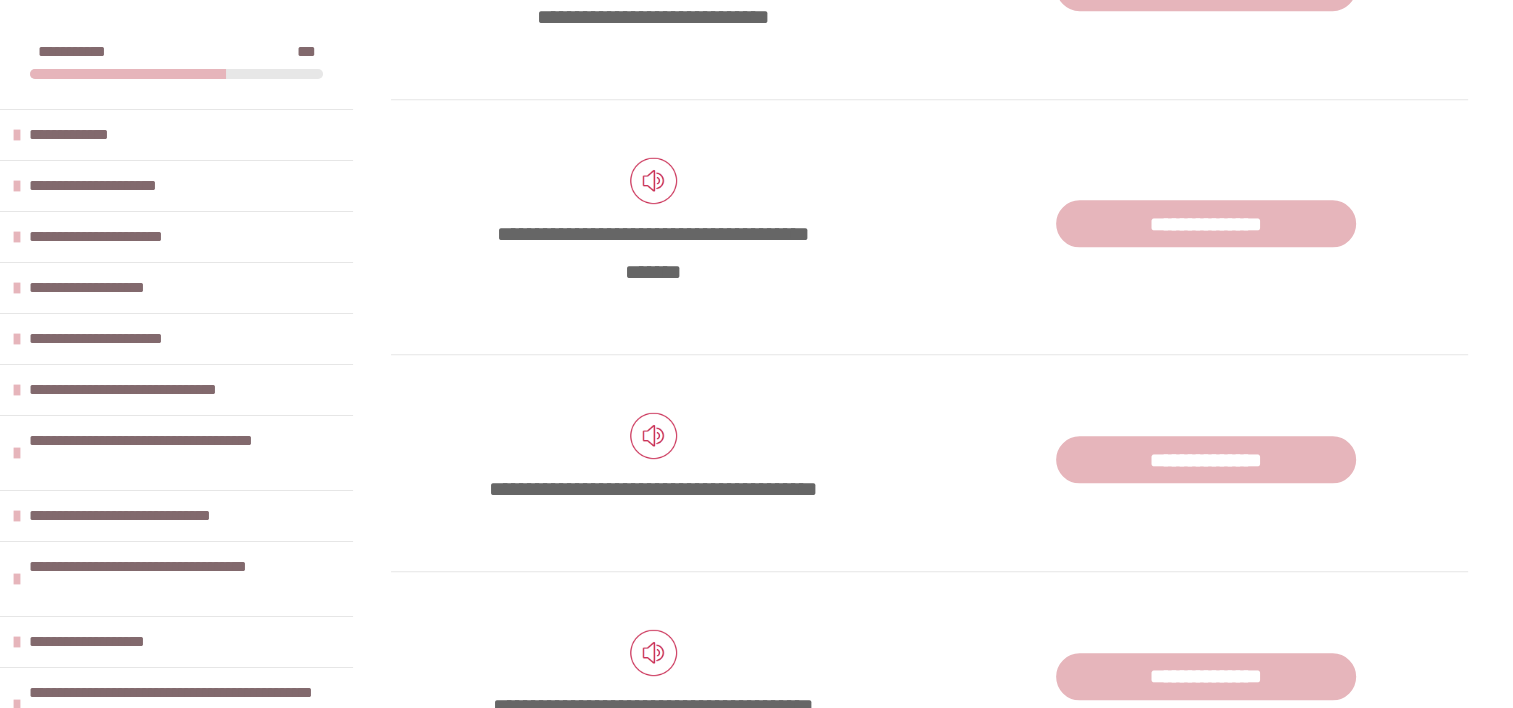 scroll, scrollTop: 1851, scrollLeft: 0, axis: vertical 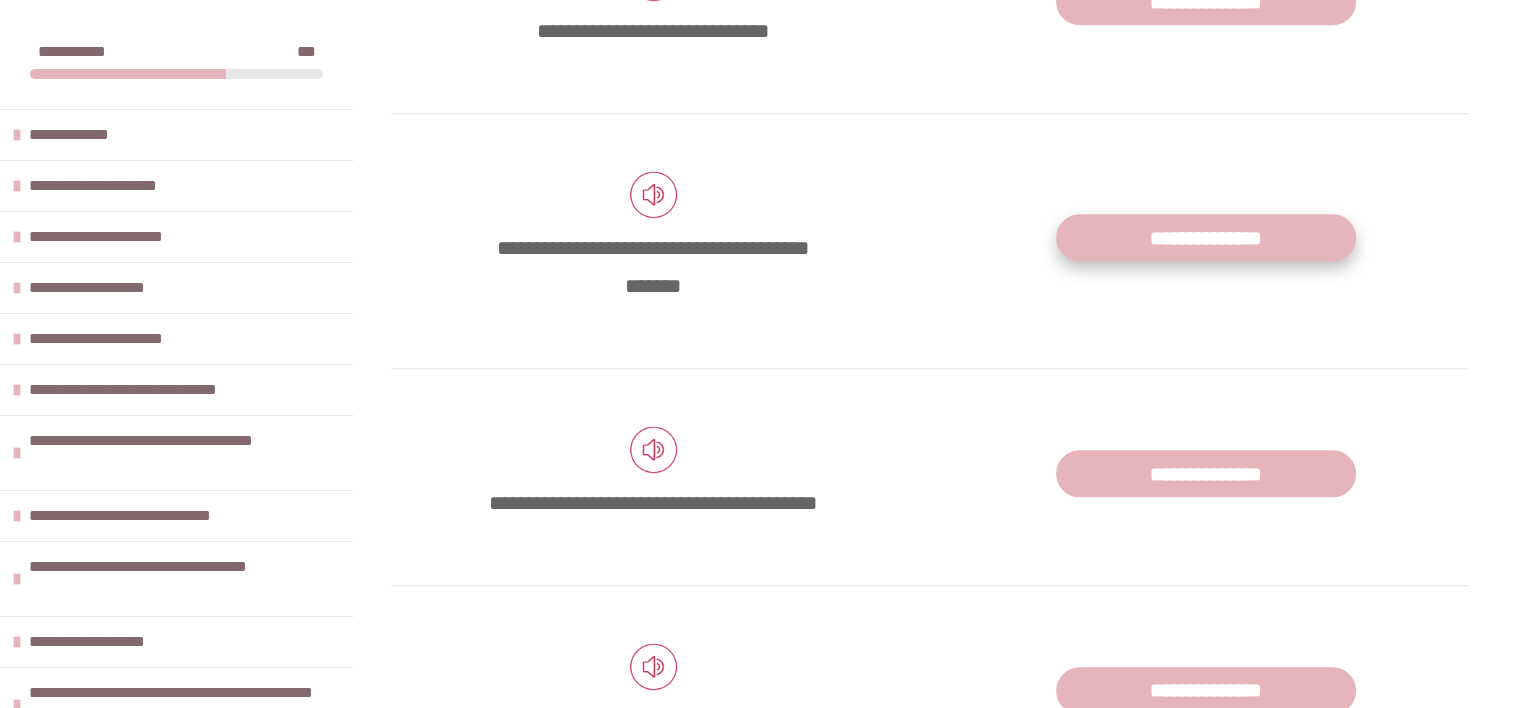 click on "**********" at bounding box center (1206, 237) 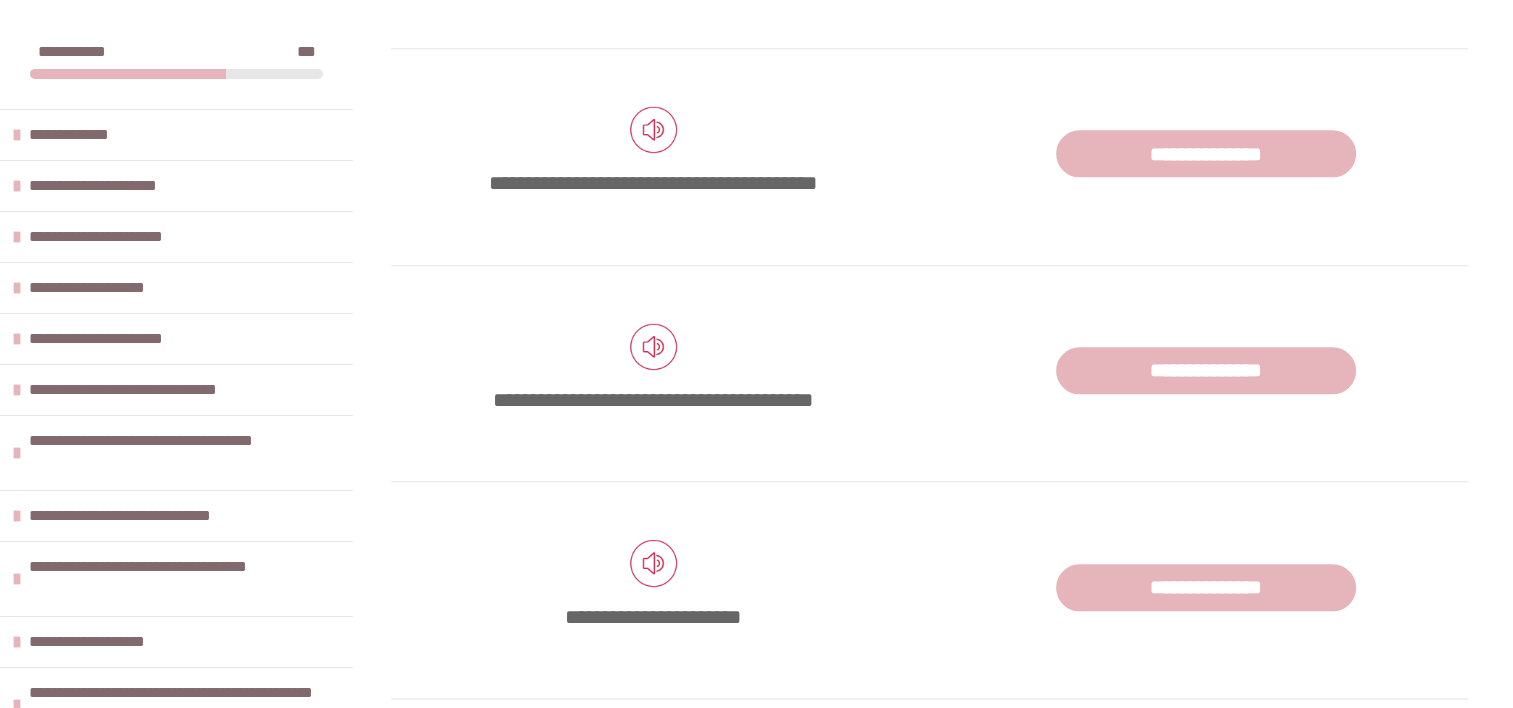 scroll, scrollTop: 2176, scrollLeft: 0, axis: vertical 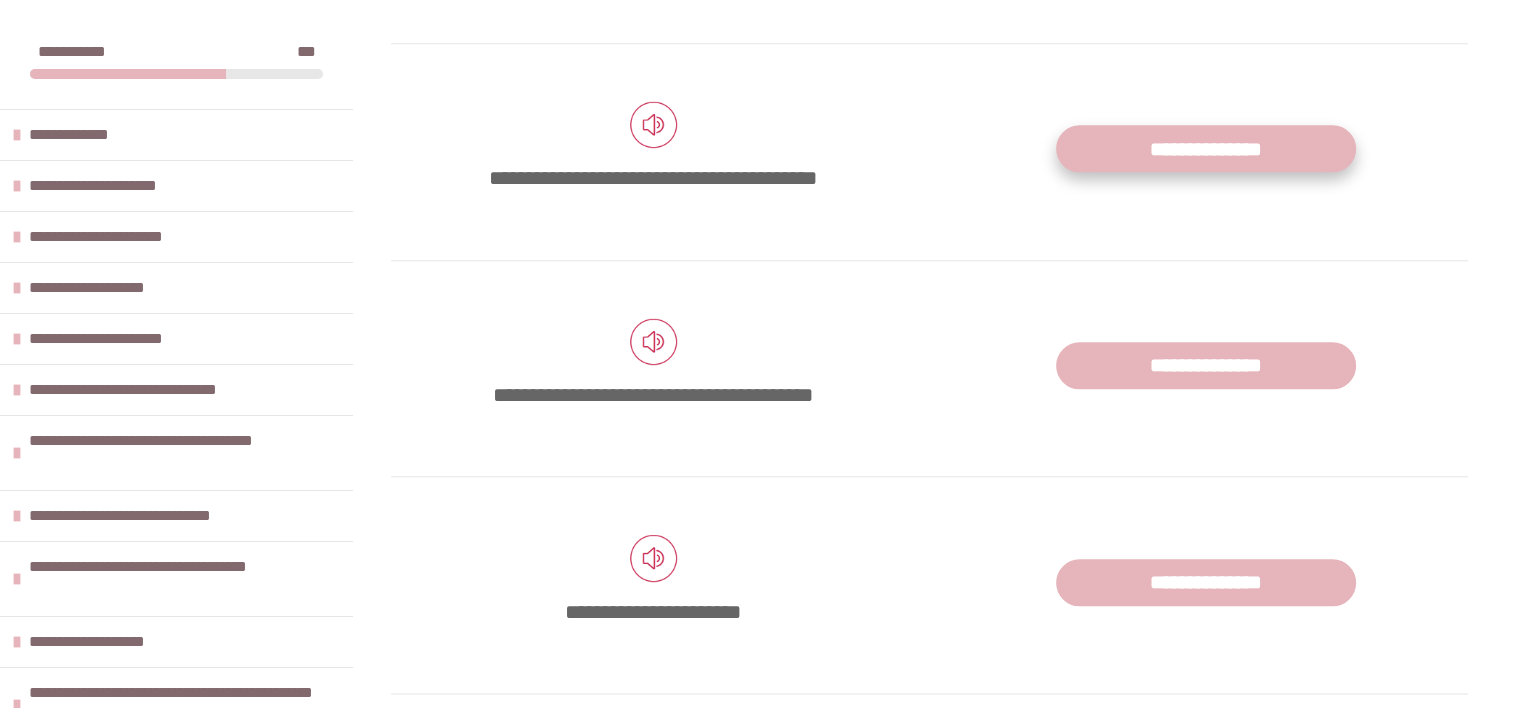 click on "**********" at bounding box center (1206, 148) 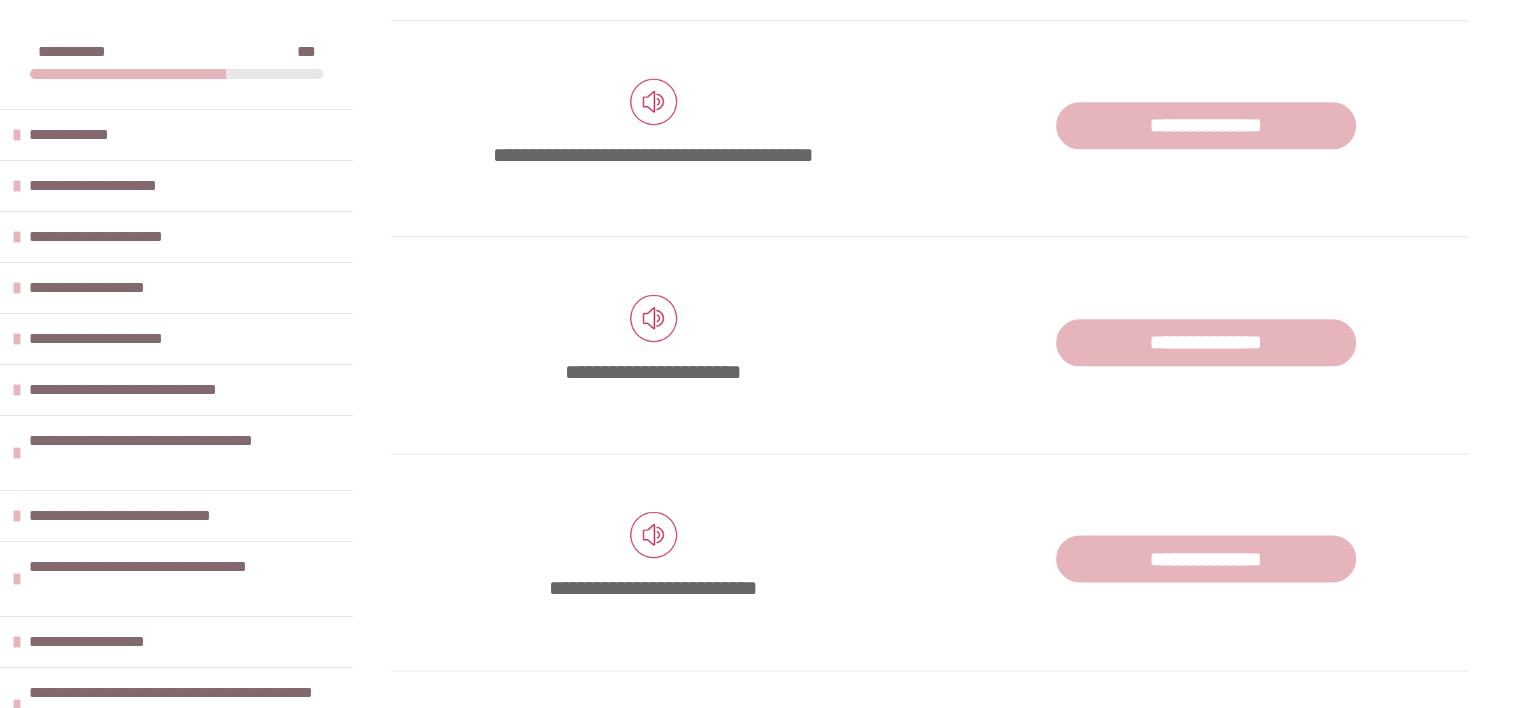 scroll, scrollTop: 2420, scrollLeft: 0, axis: vertical 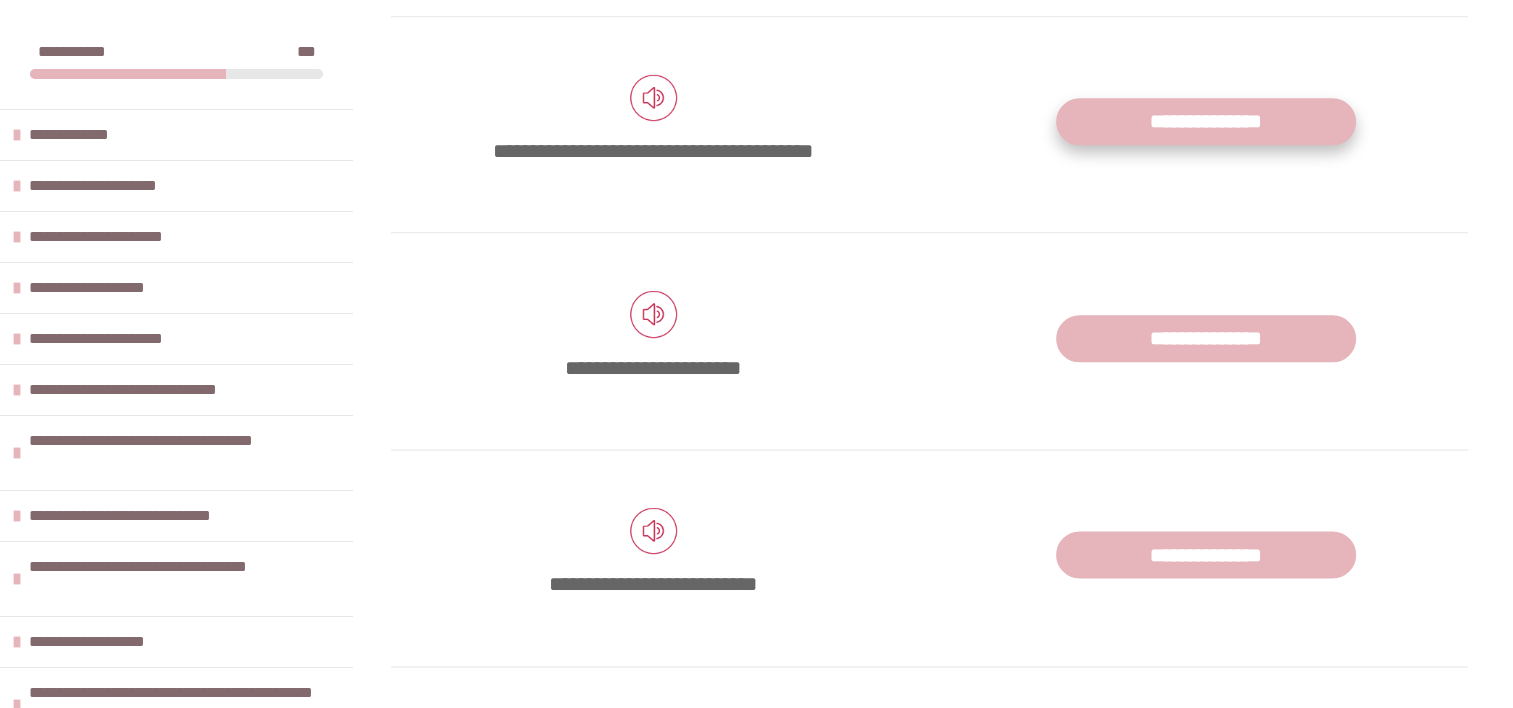 click on "**********" at bounding box center [1206, 121] 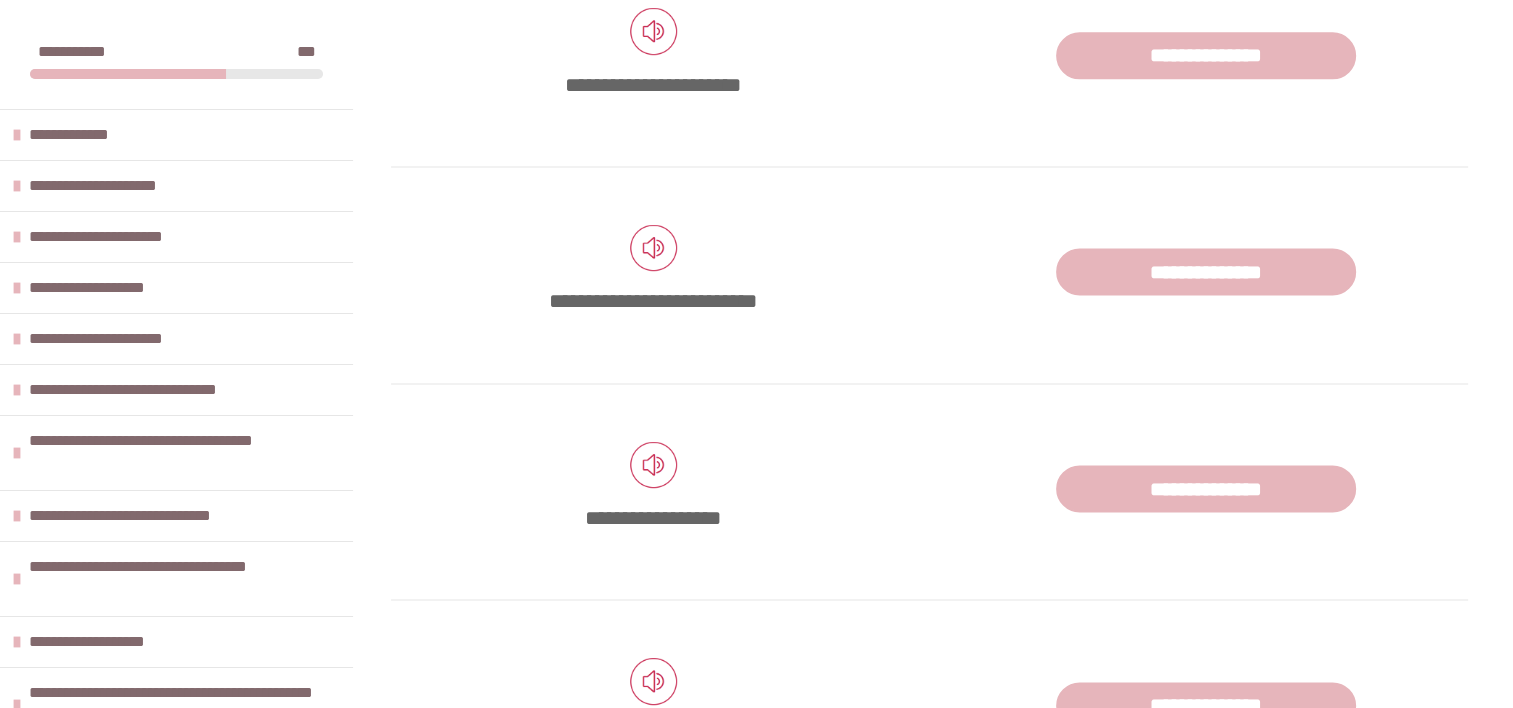 scroll, scrollTop: 2707, scrollLeft: 0, axis: vertical 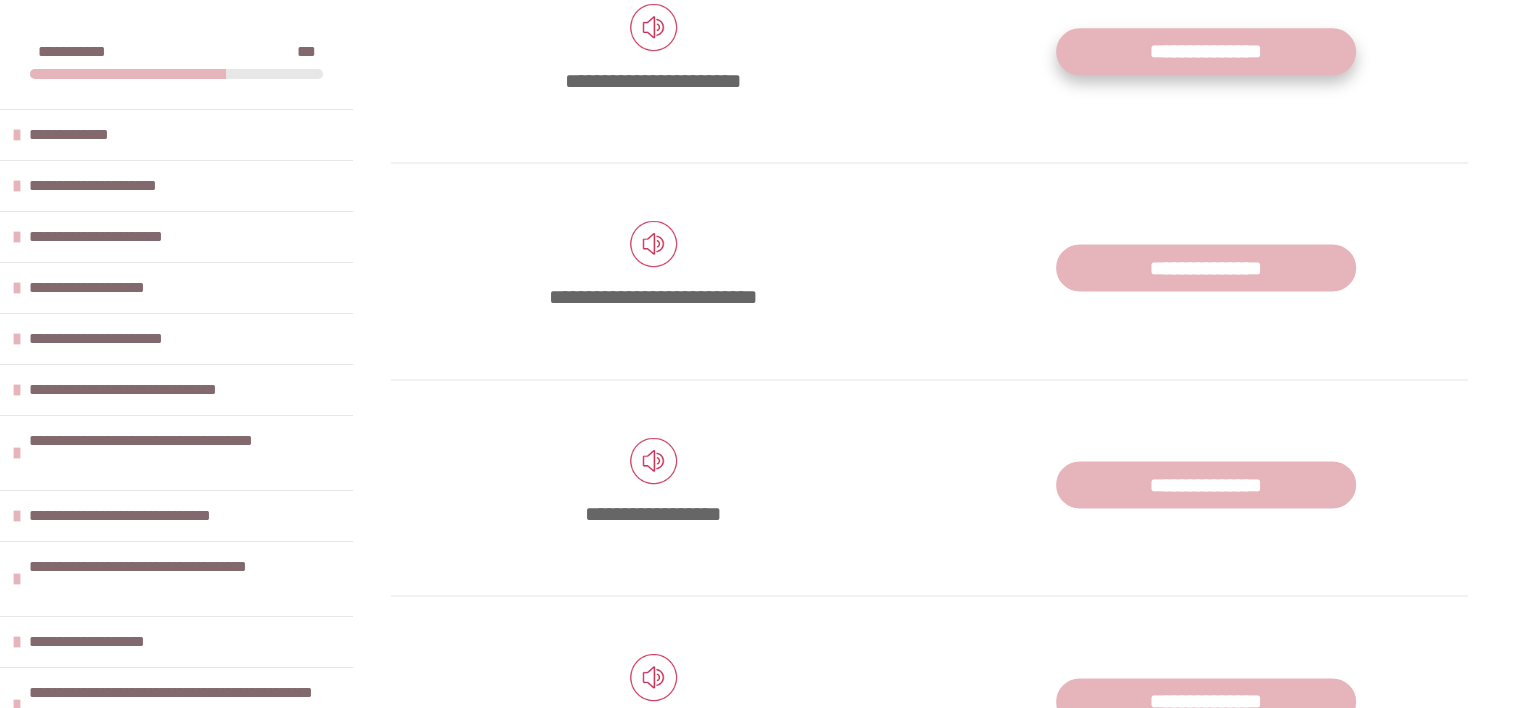 click on "**********" at bounding box center [1206, 51] 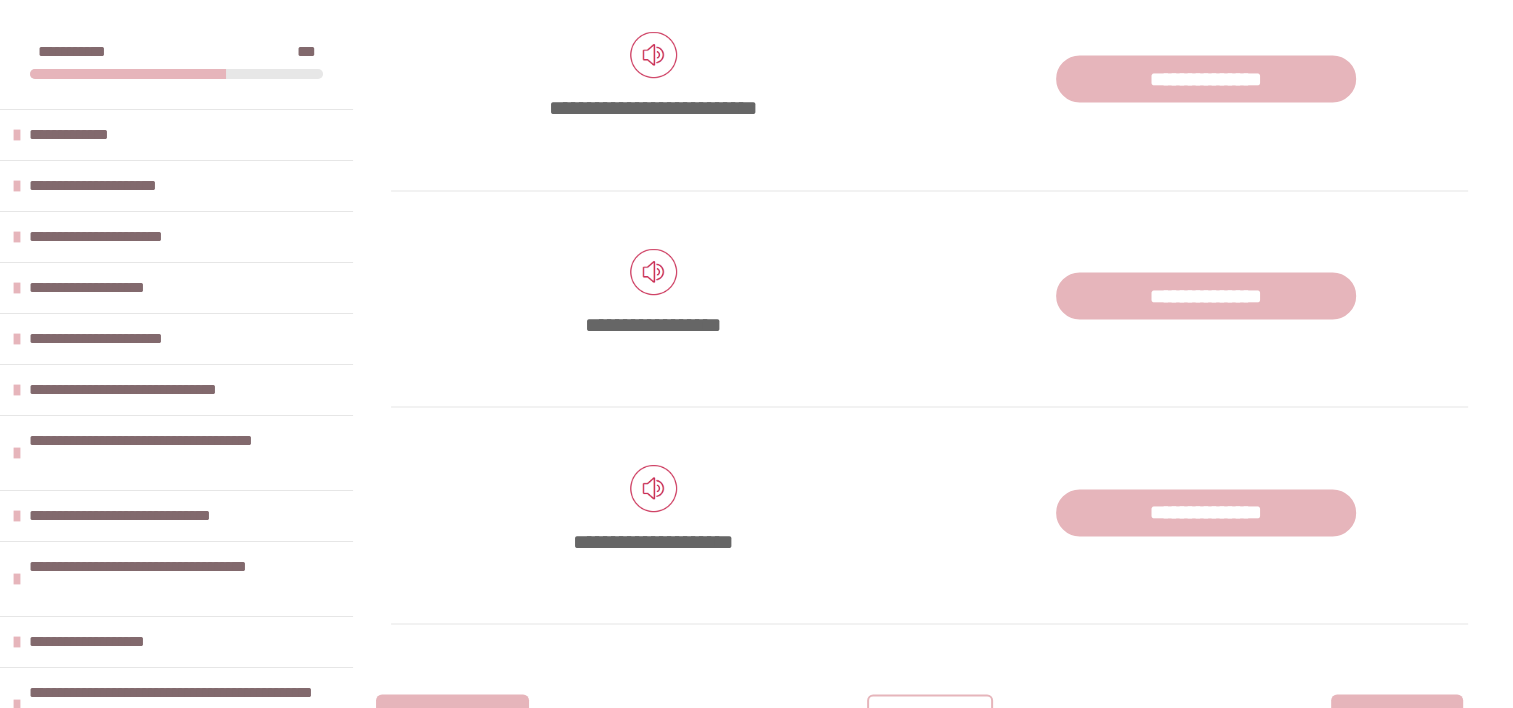 scroll, scrollTop: 2919, scrollLeft: 0, axis: vertical 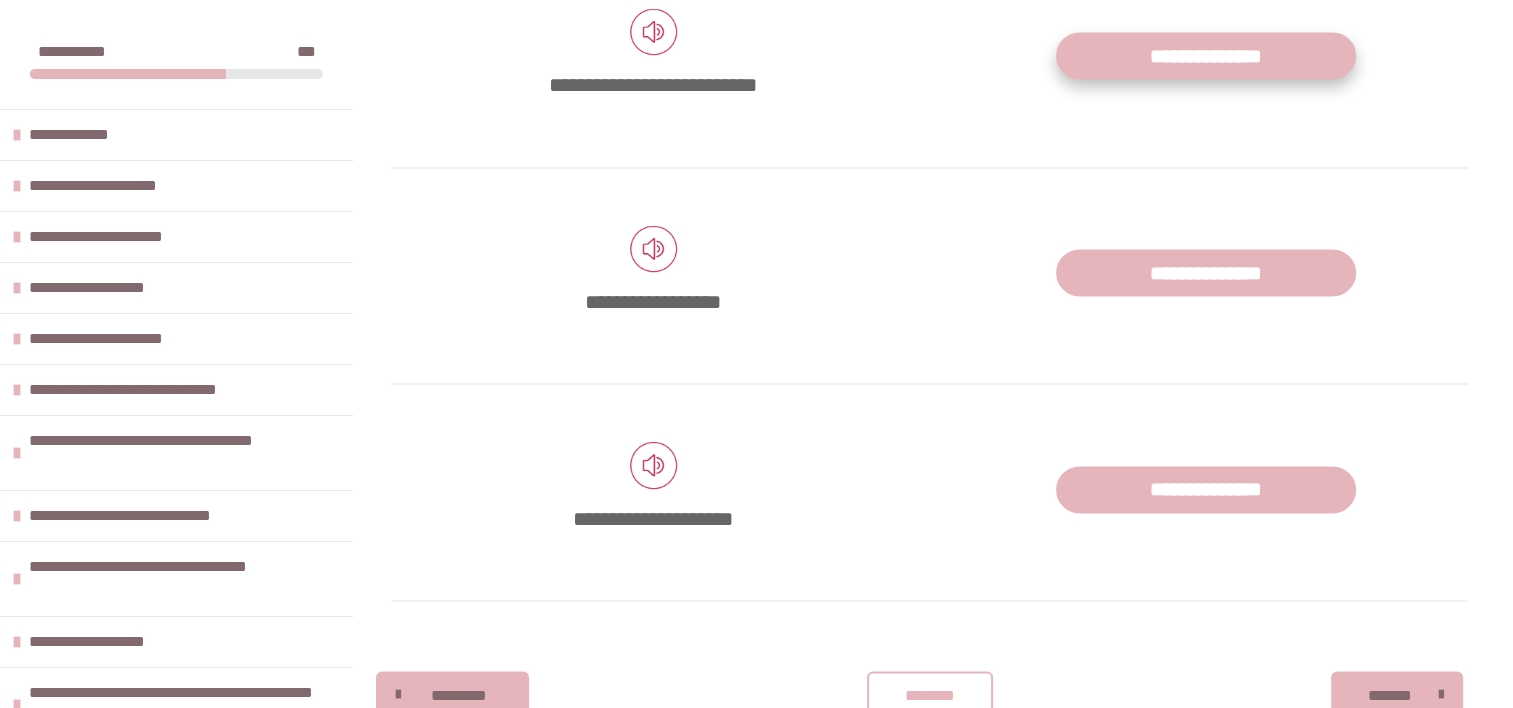click on "**********" at bounding box center [1206, 55] 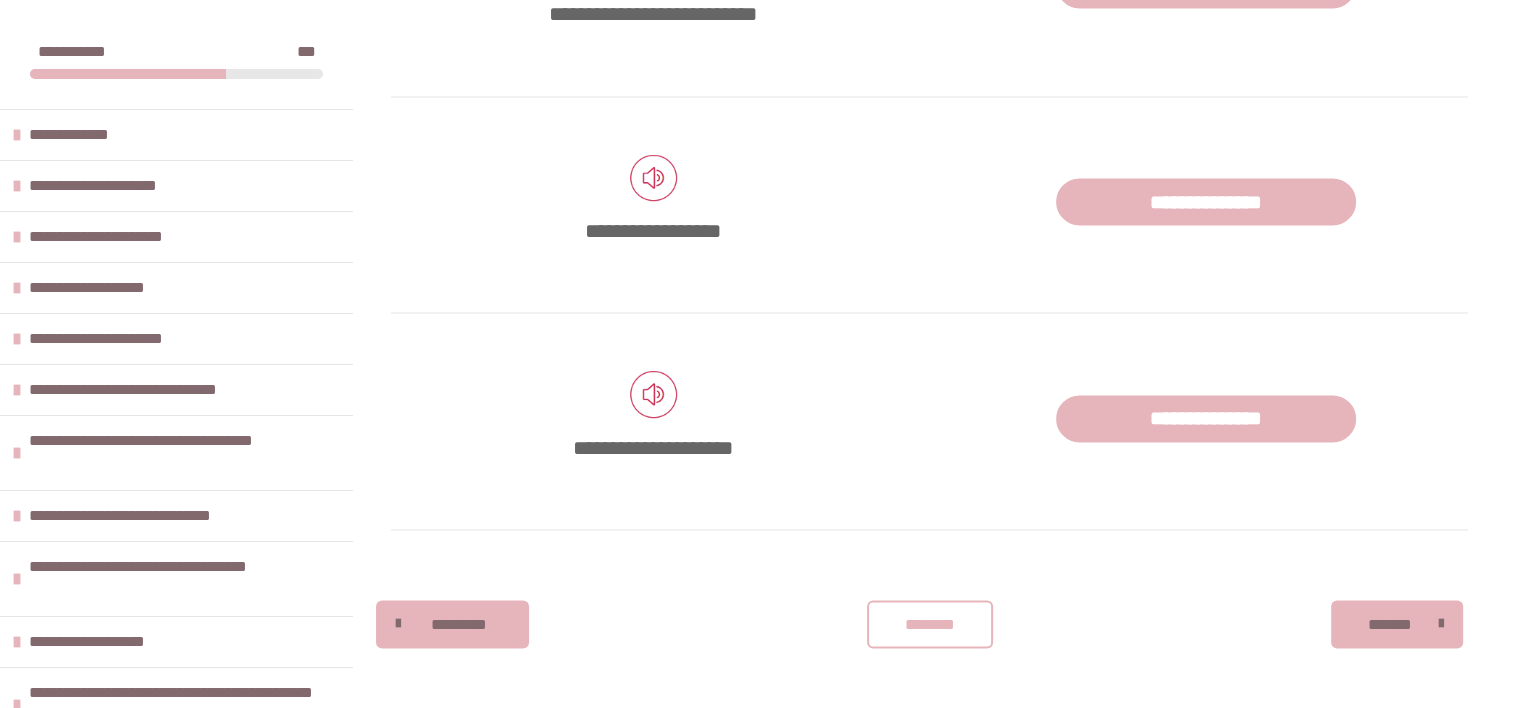 scroll, scrollTop: 3131, scrollLeft: 0, axis: vertical 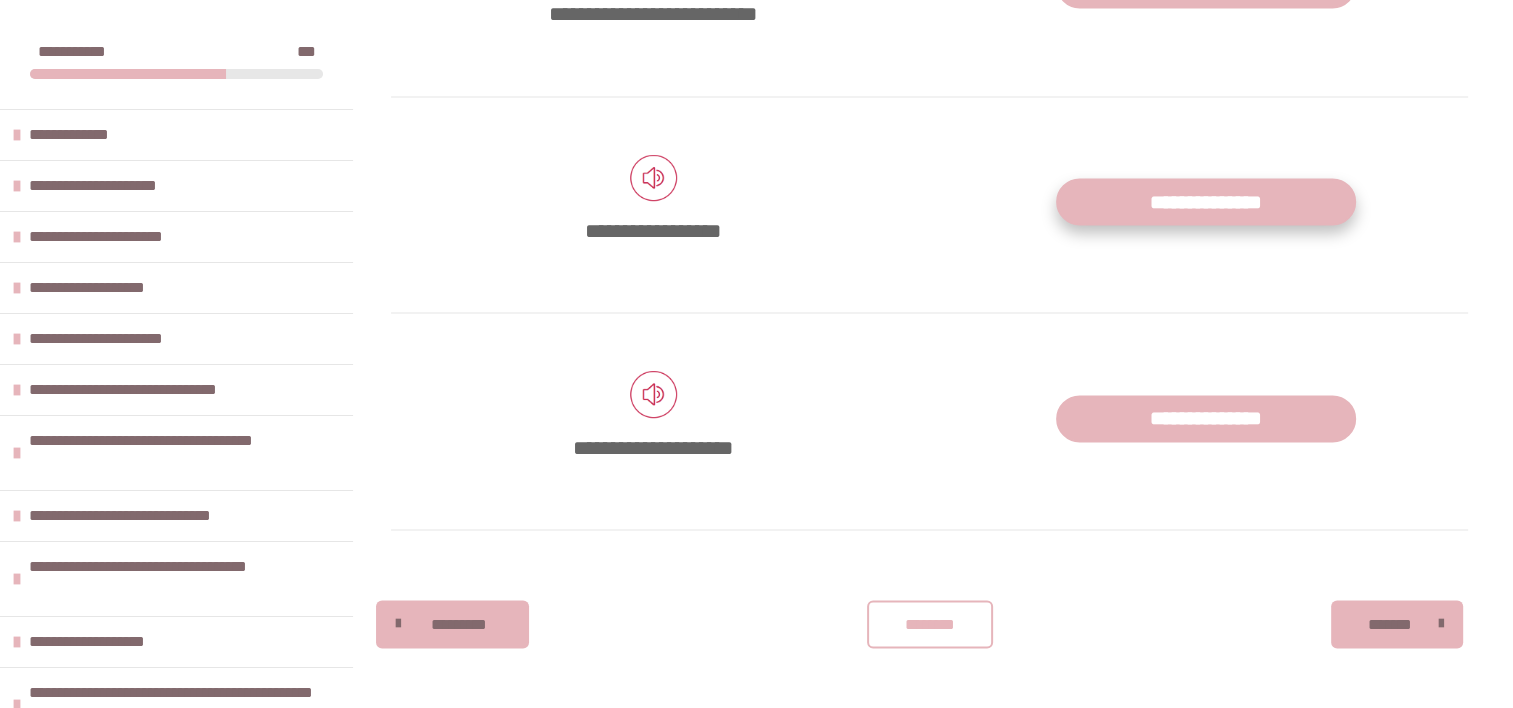 click on "**********" at bounding box center [1206, 201] 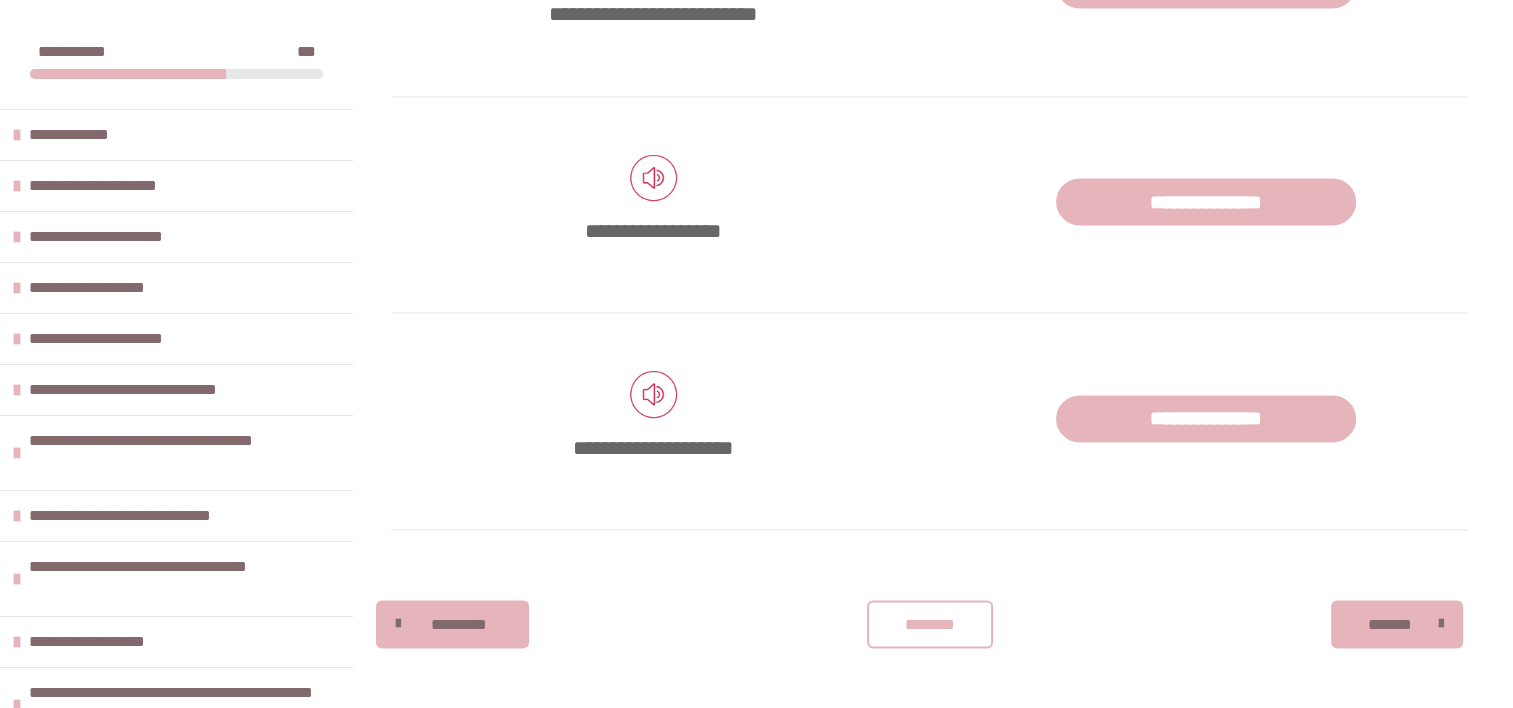 scroll, scrollTop: 3180, scrollLeft: 0, axis: vertical 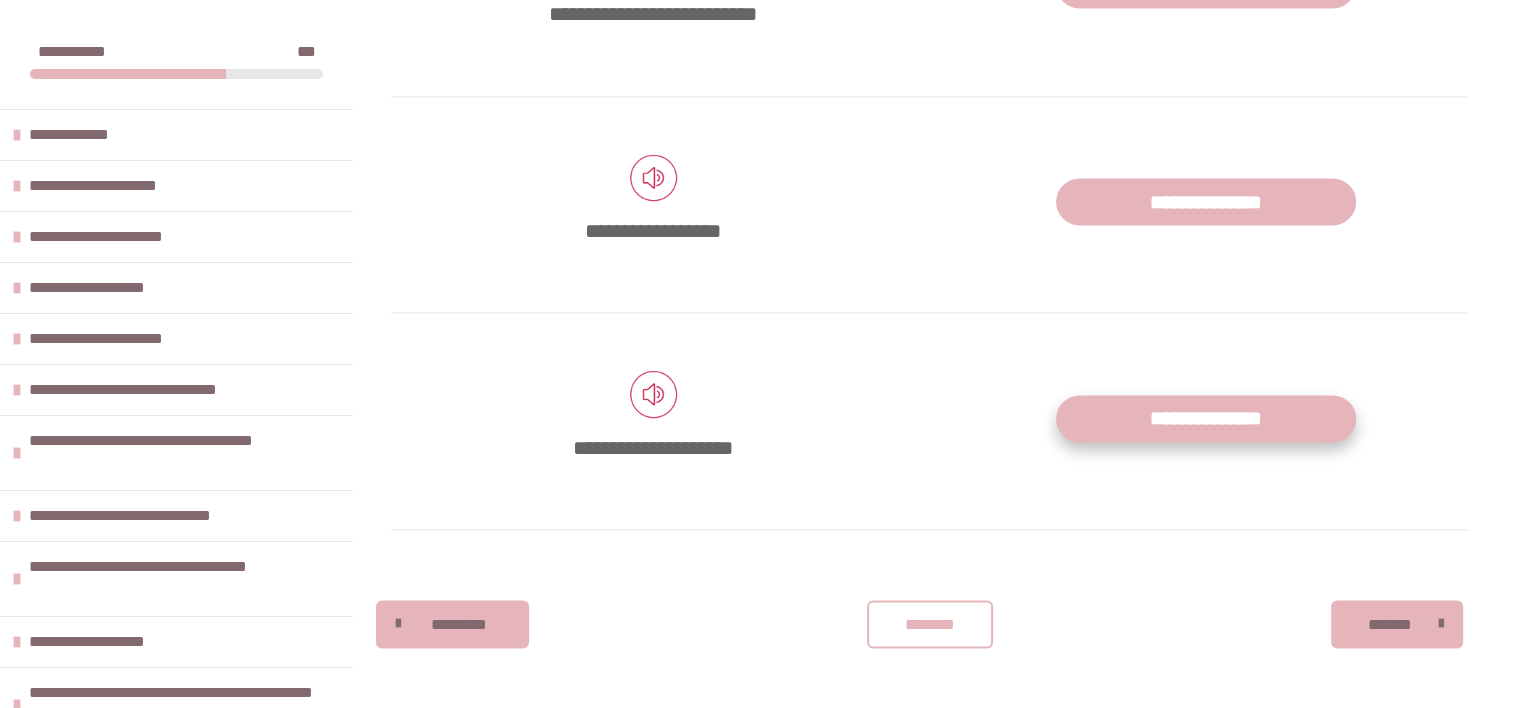 click on "**********" at bounding box center (1206, 418) 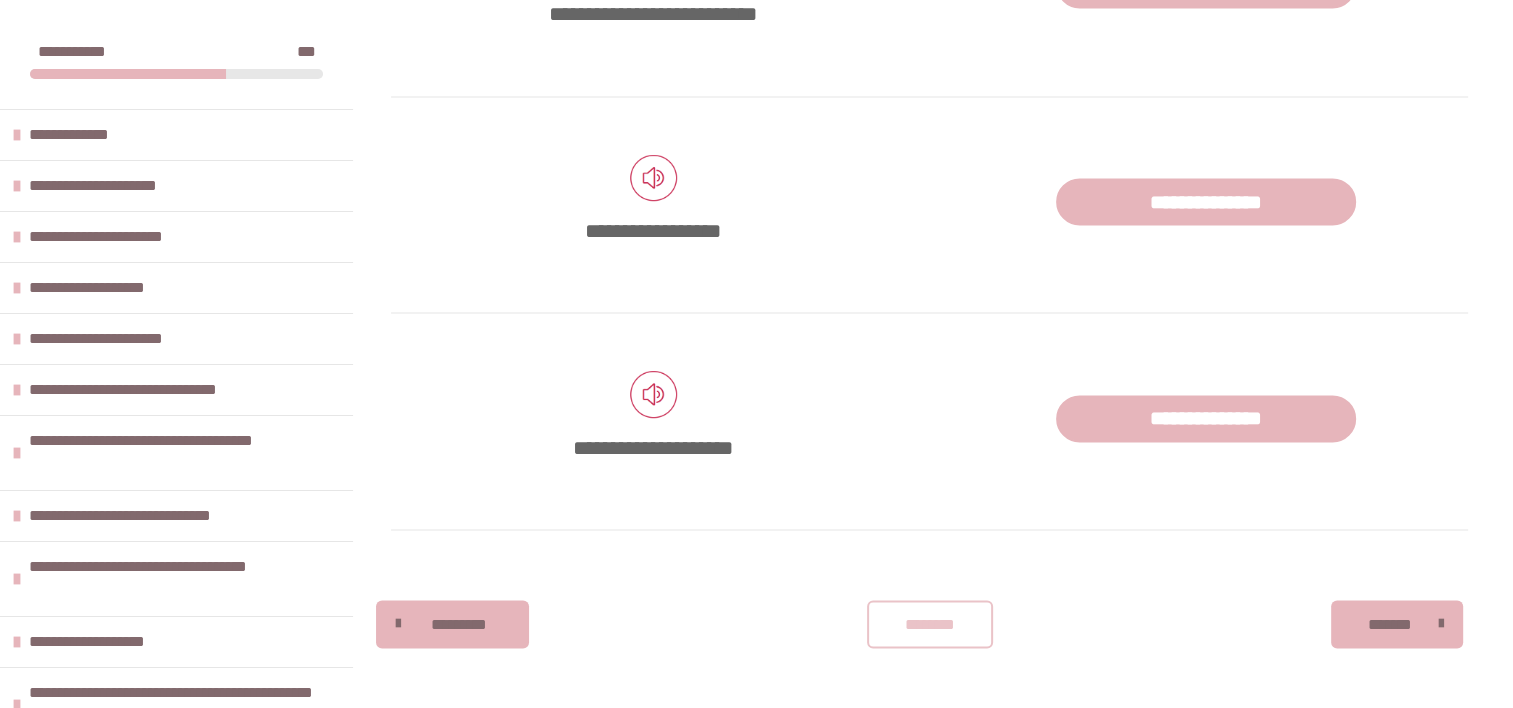 click on "********" at bounding box center (930, 625) 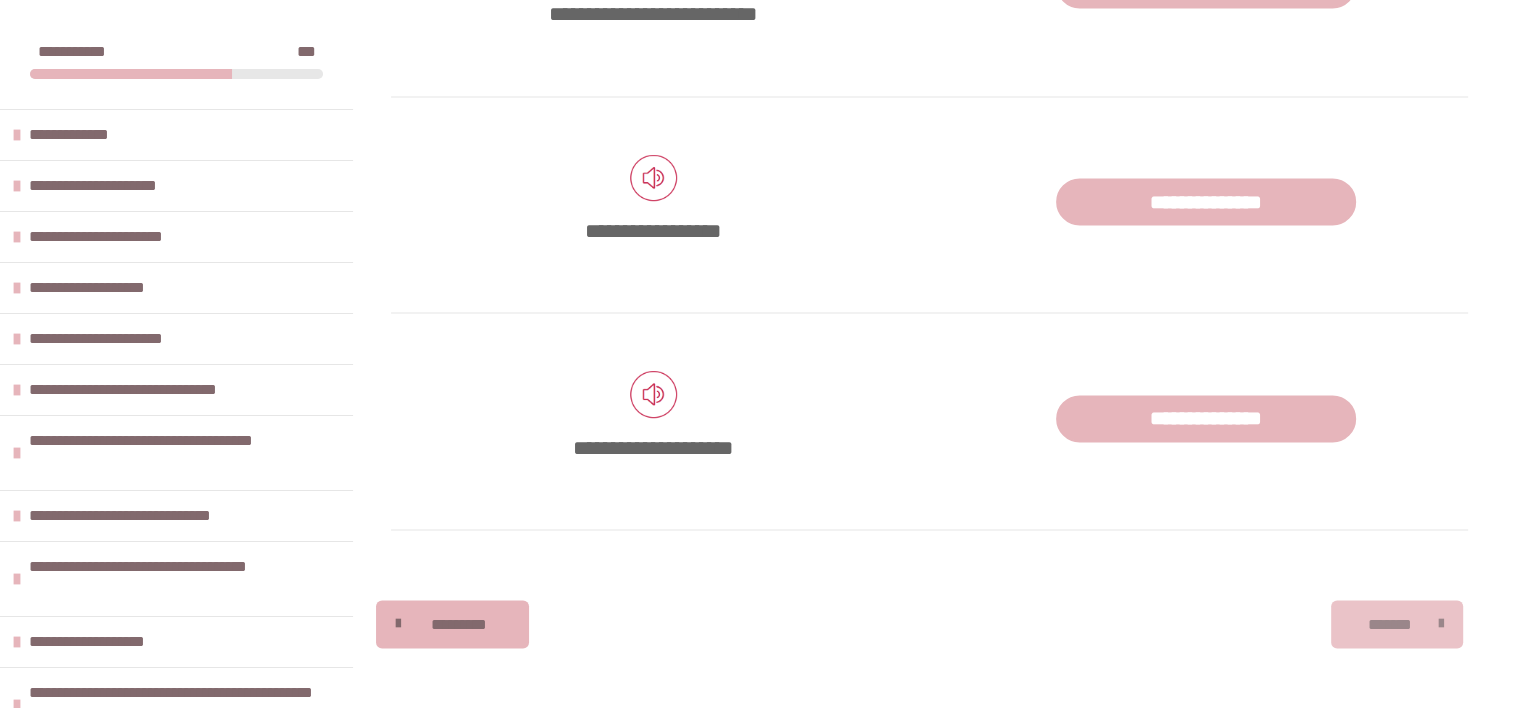 click on "*******" at bounding box center (1390, 625) 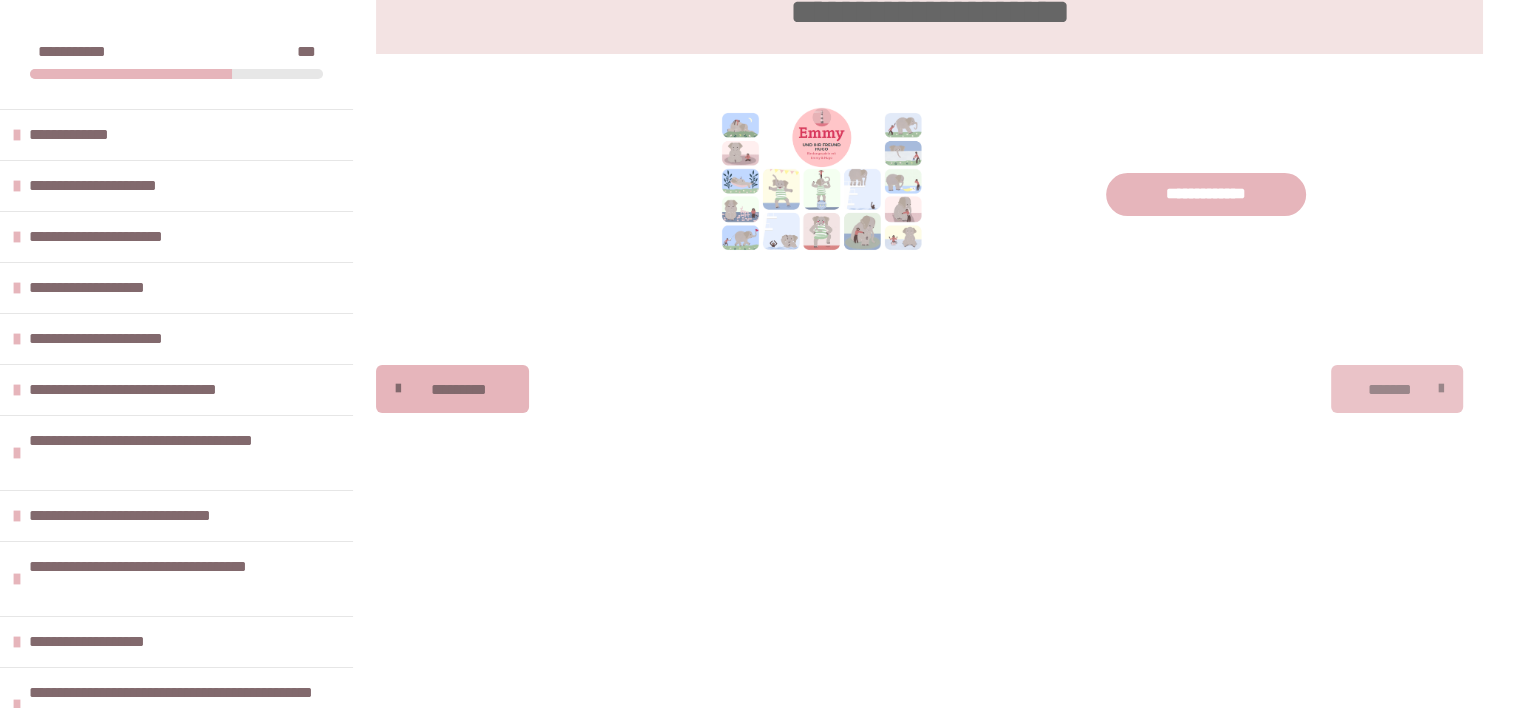 click on "*******" at bounding box center (1390, 390) 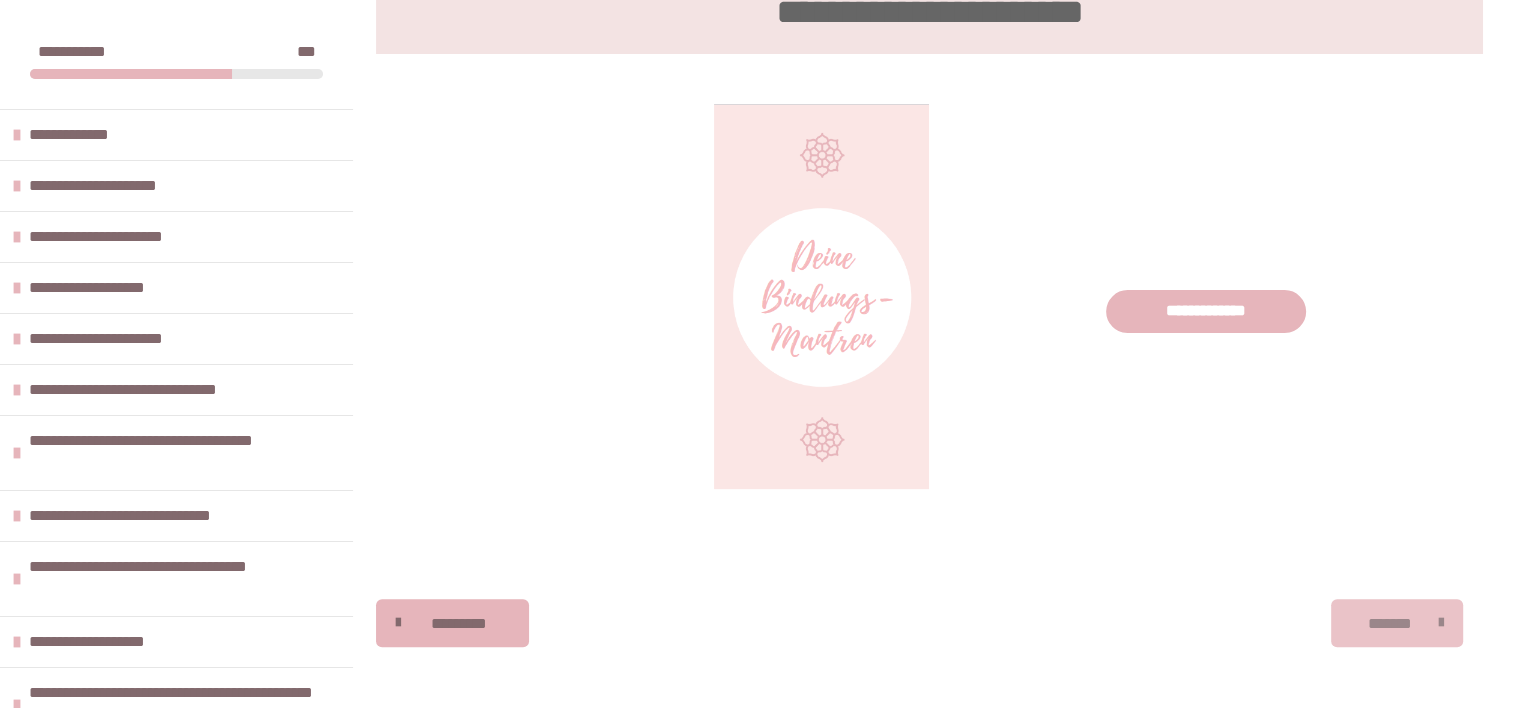 click on "*******" at bounding box center (1390, 624) 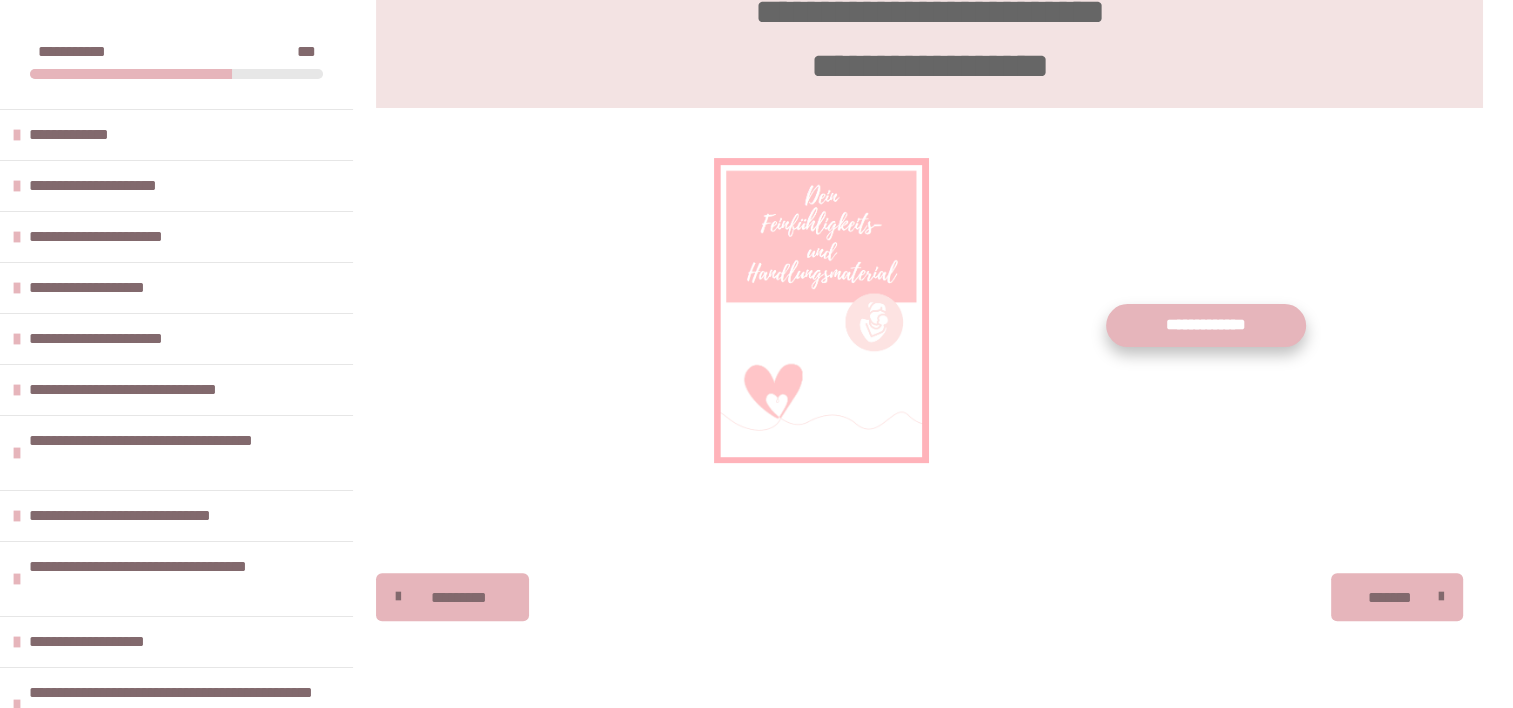 click on "**********" at bounding box center (1206, 325) 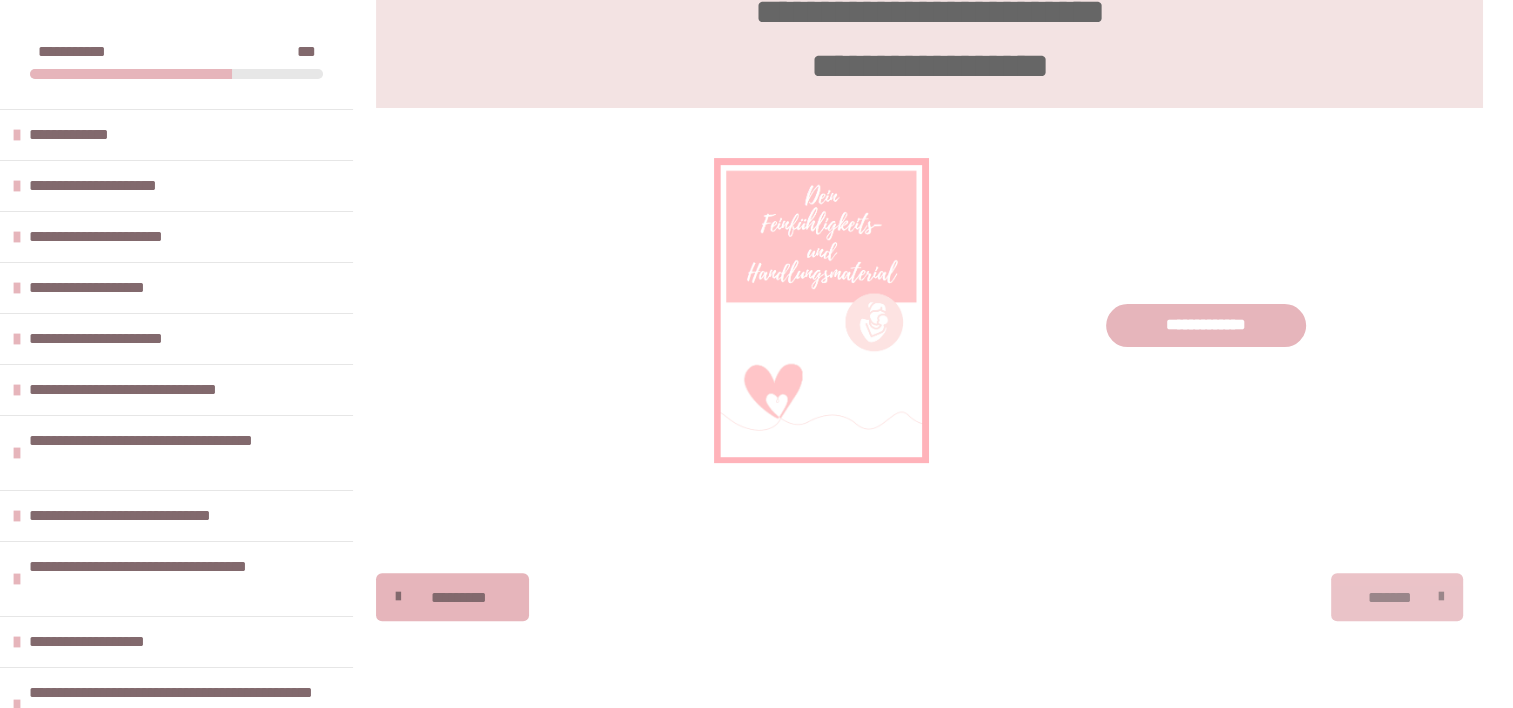 click on "*******" at bounding box center (1390, 598) 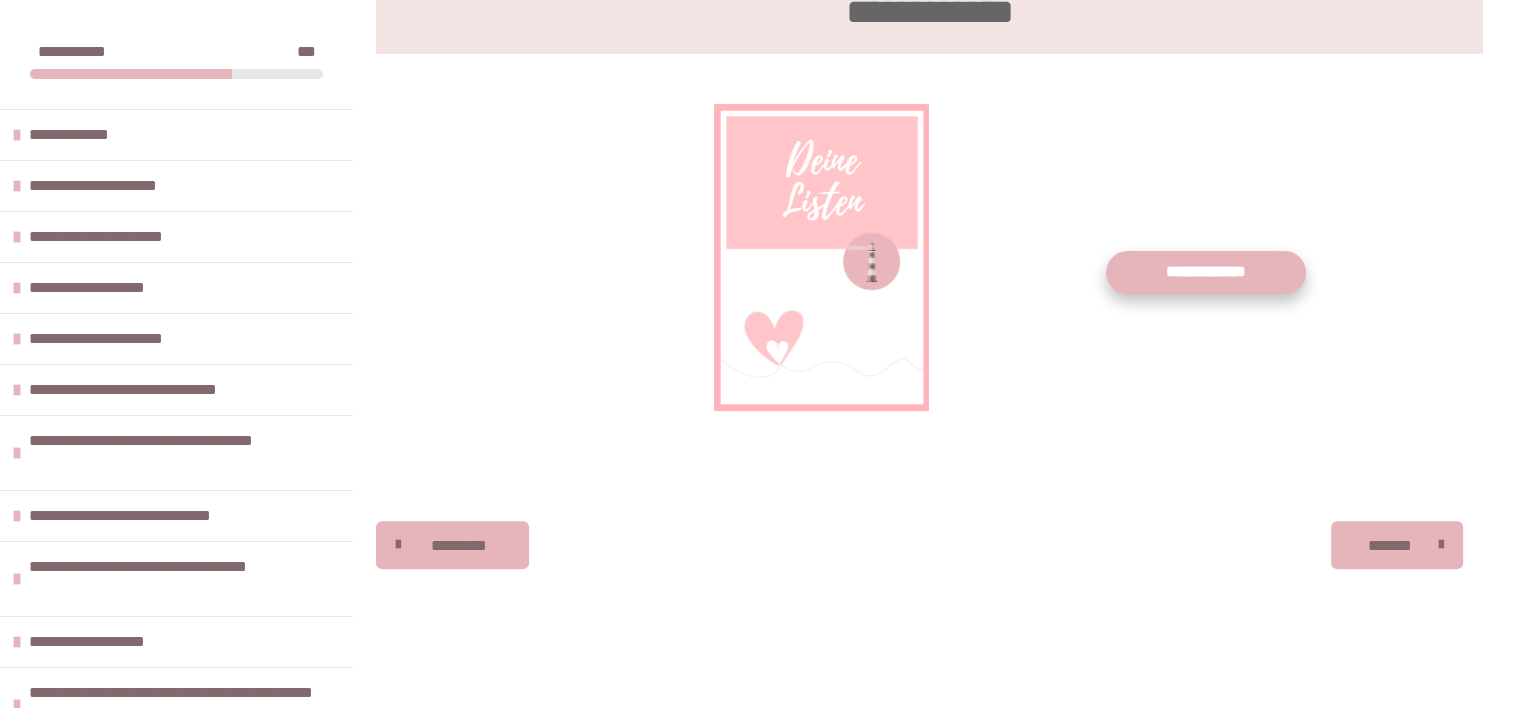 click on "**********" at bounding box center (1206, 272) 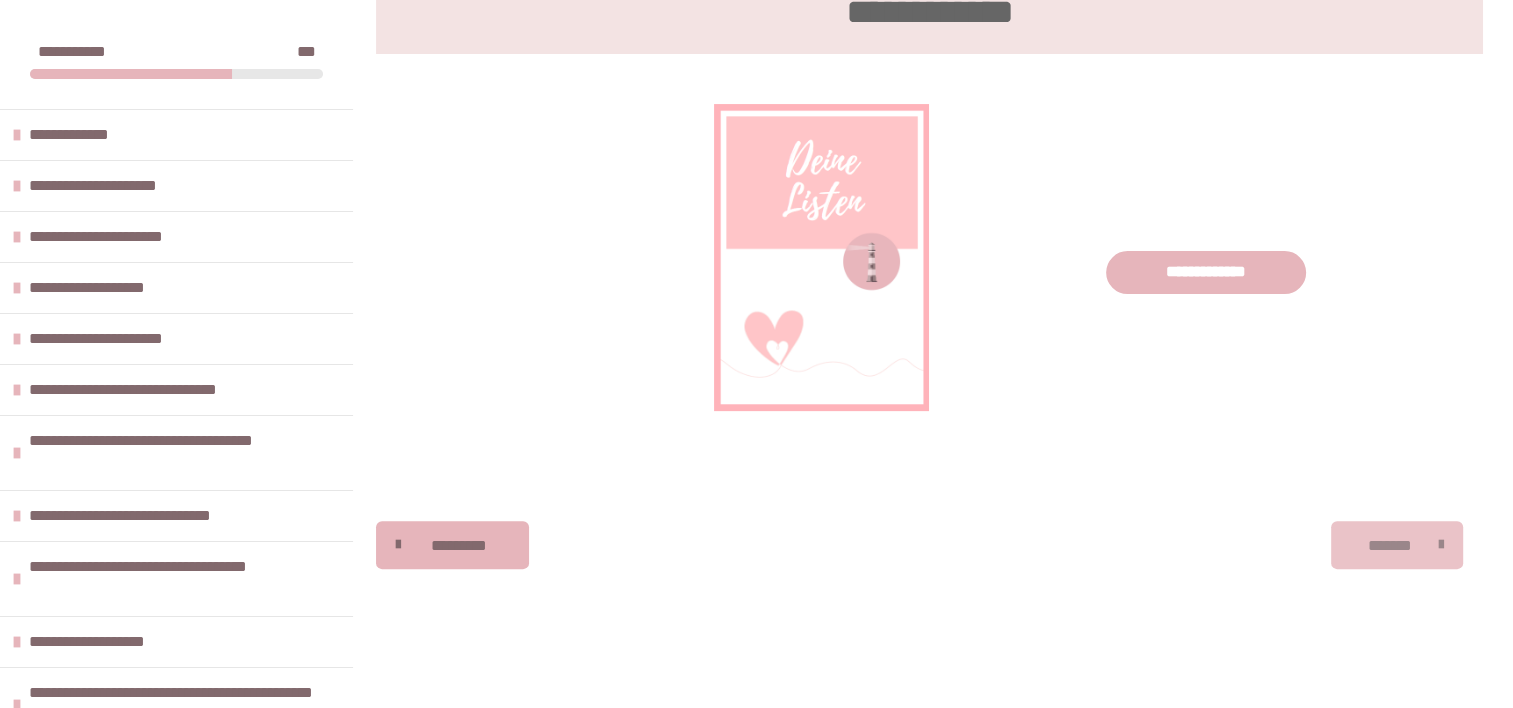 click on "*******" at bounding box center [1397, 545] 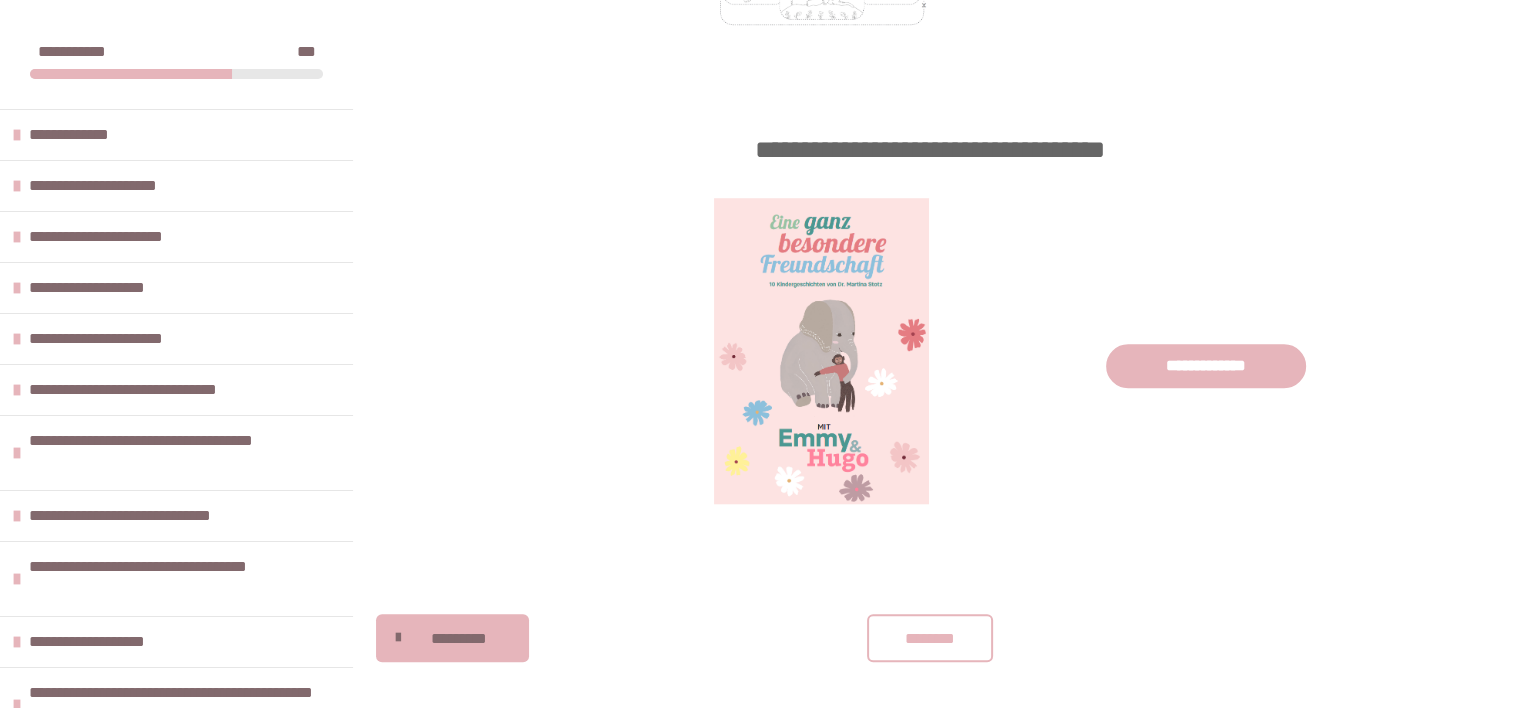 scroll, scrollTop: 1565, scrollLeft: 0, axis: vertical 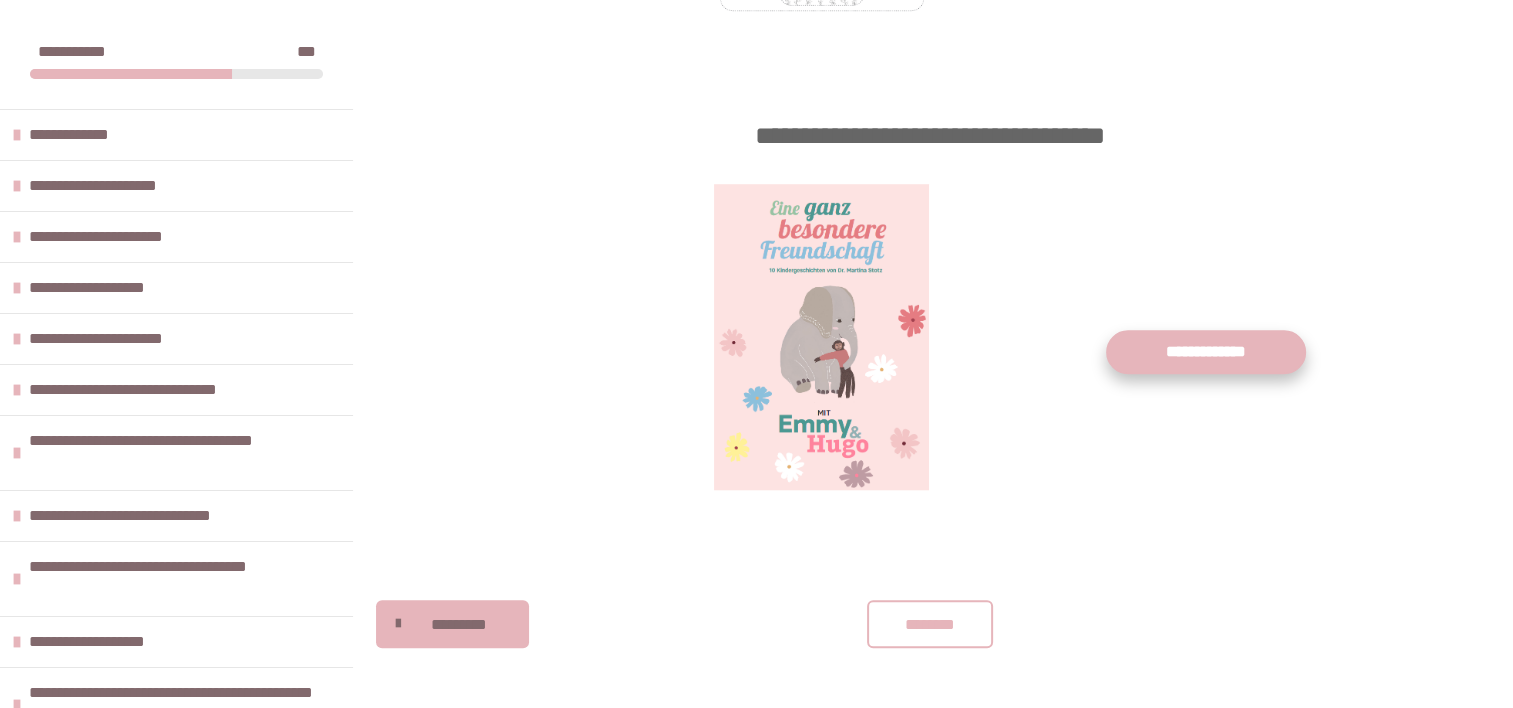 click on "**********" at bounding box center (1206, 351) 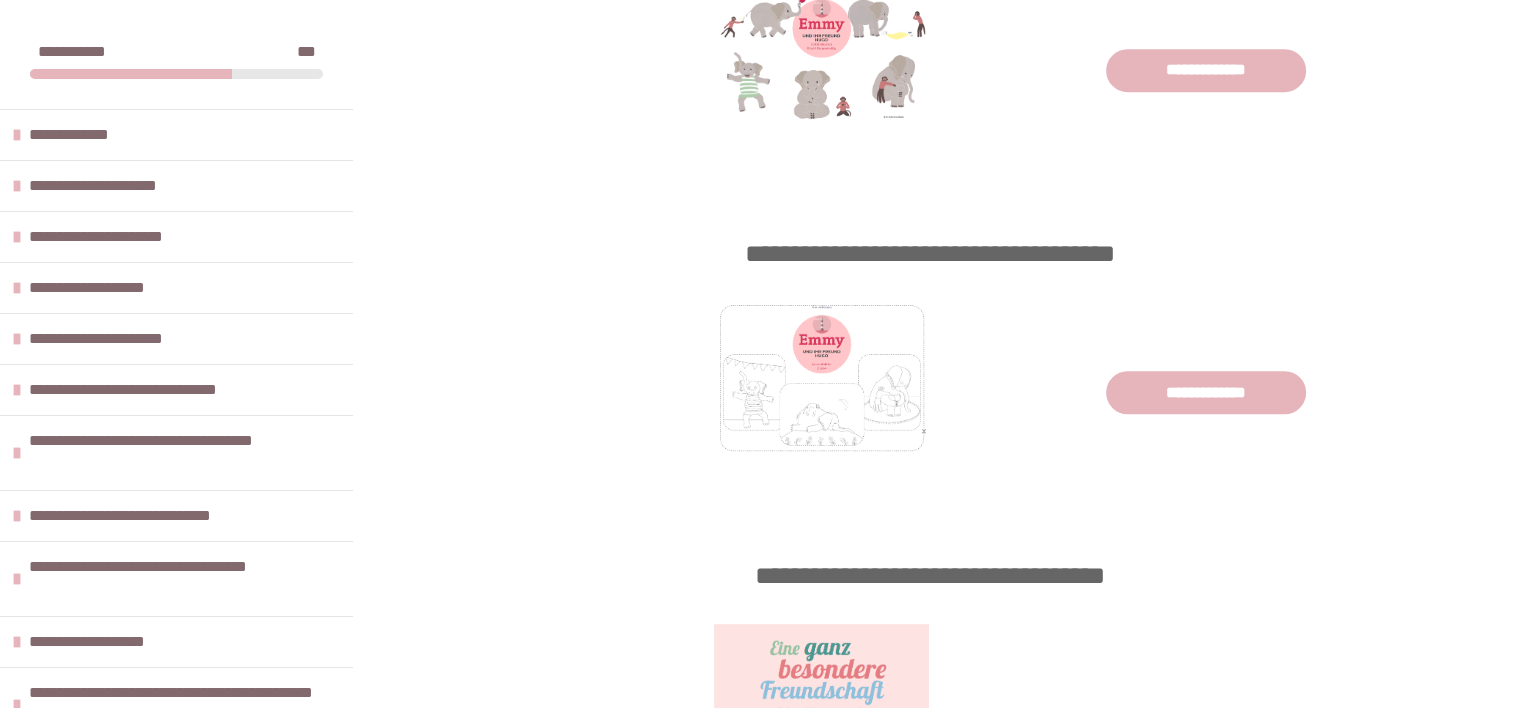 scroll, scrollTop: 1100, scrollLeft: 0, axis: vertical 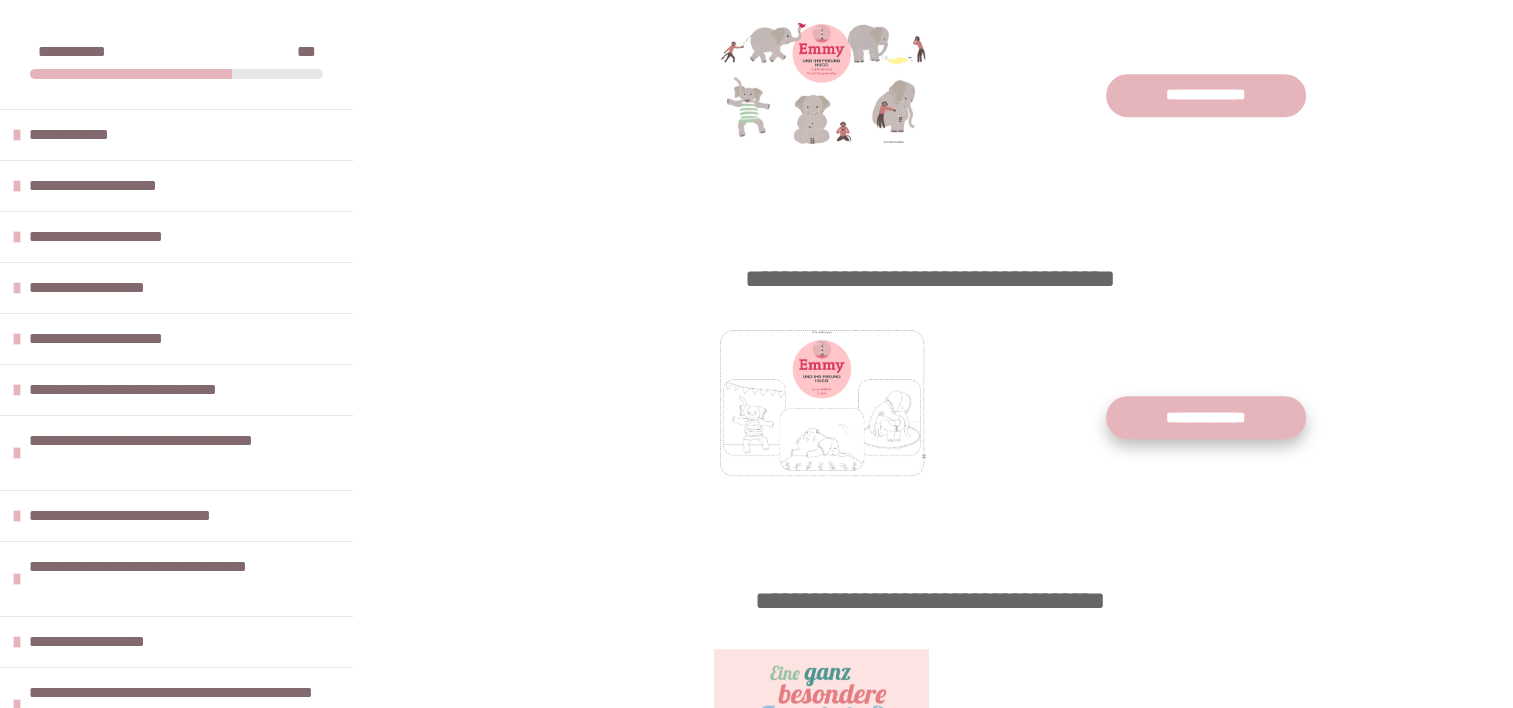 click on "**********" at bounding box center (1206, 417) 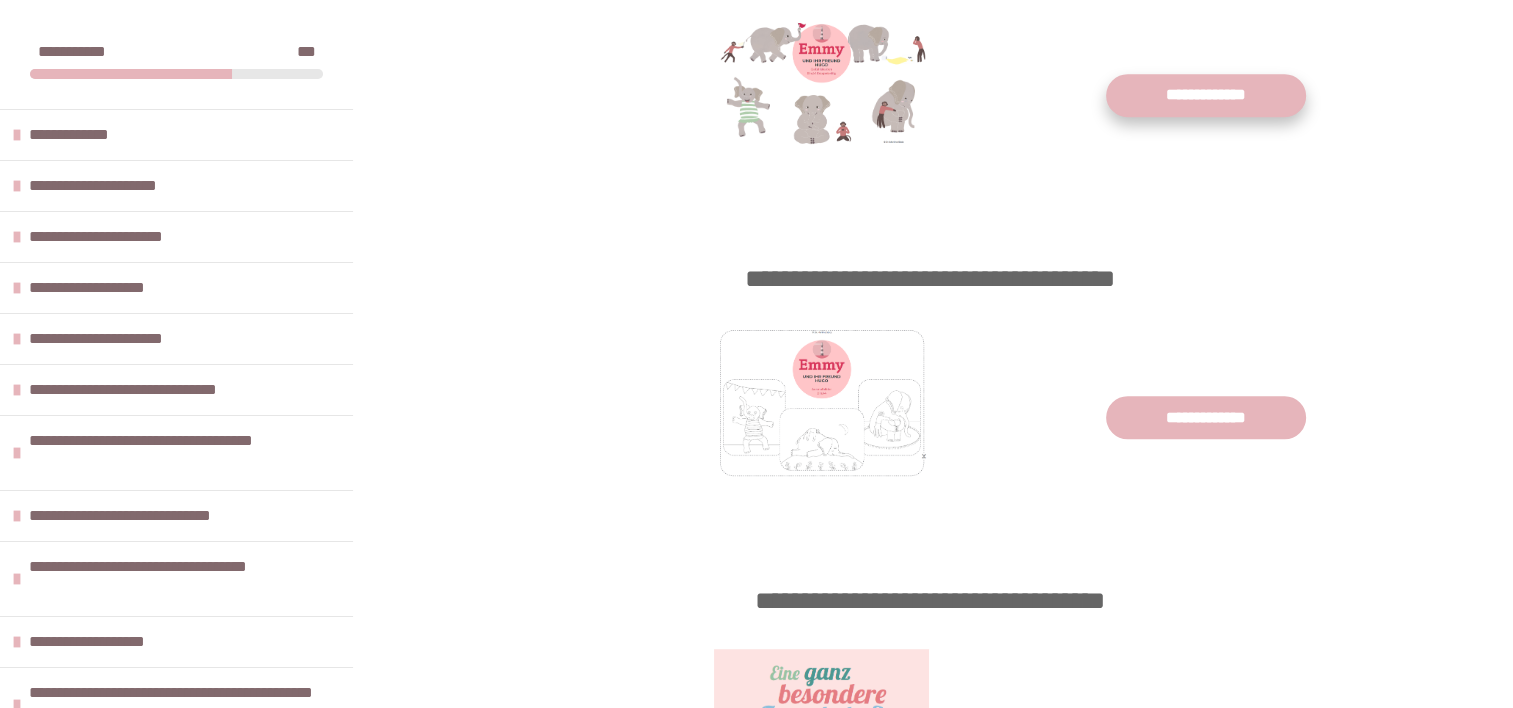 click on "**********" at bounding box center [1206, 95] 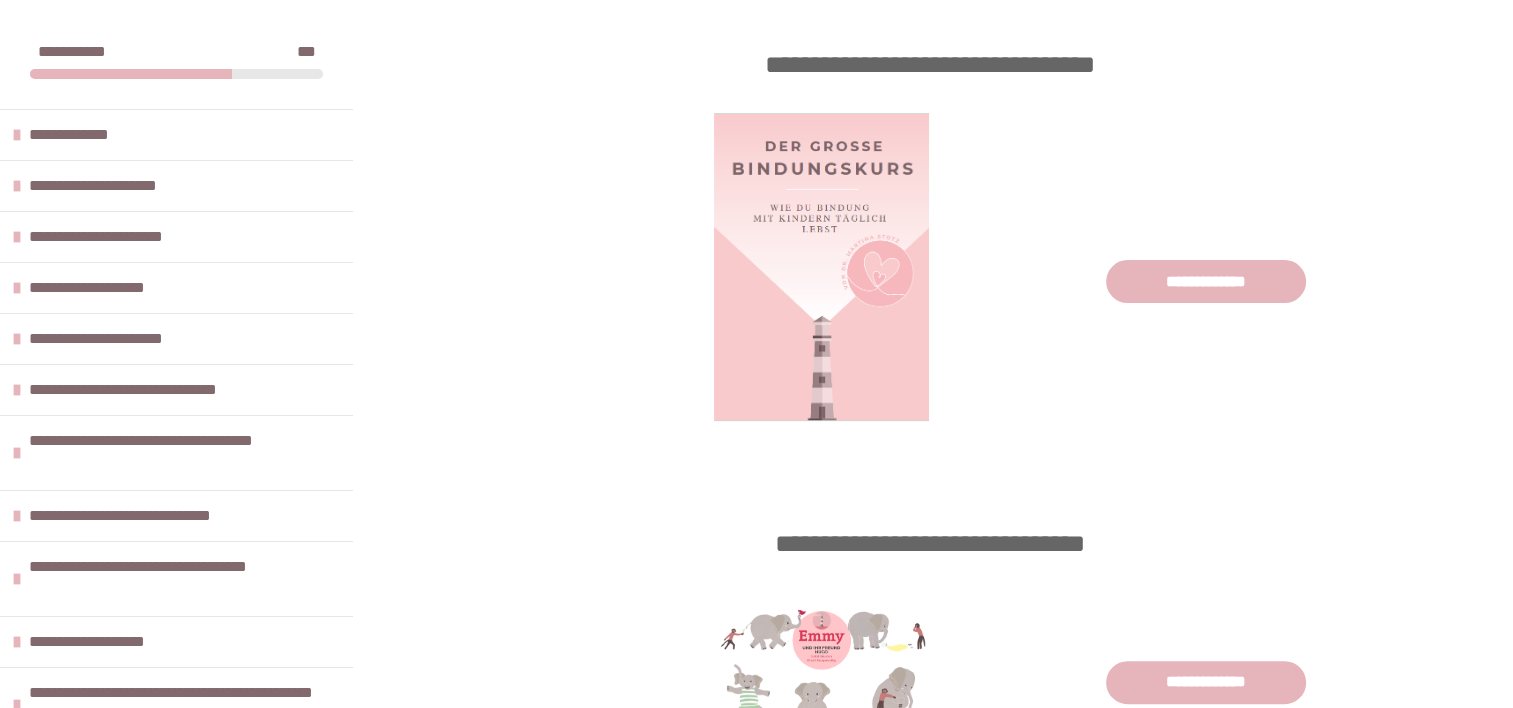 scroll, scrollTop: 474, scrollLeft: 0, axis: vertical 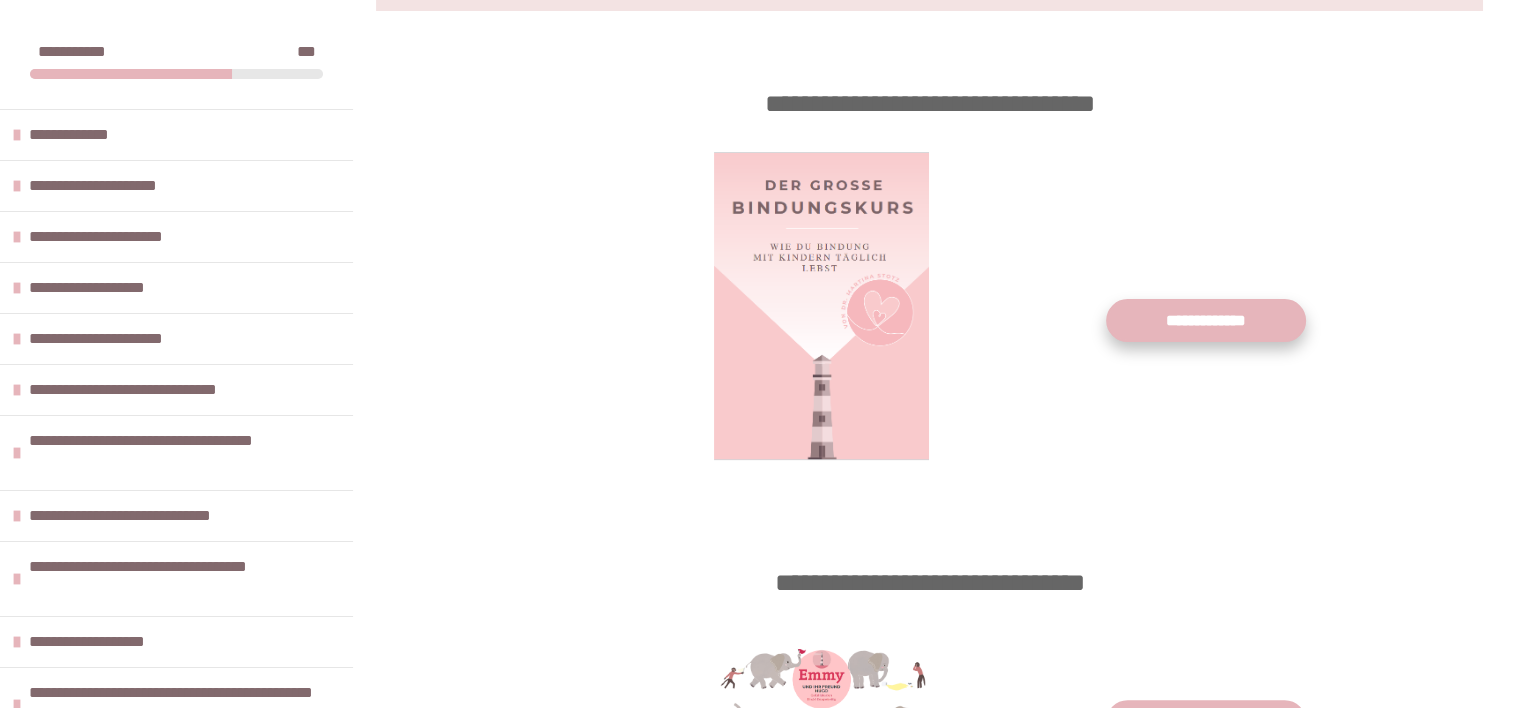 click on "**********" at bounding box center (1206, 320) 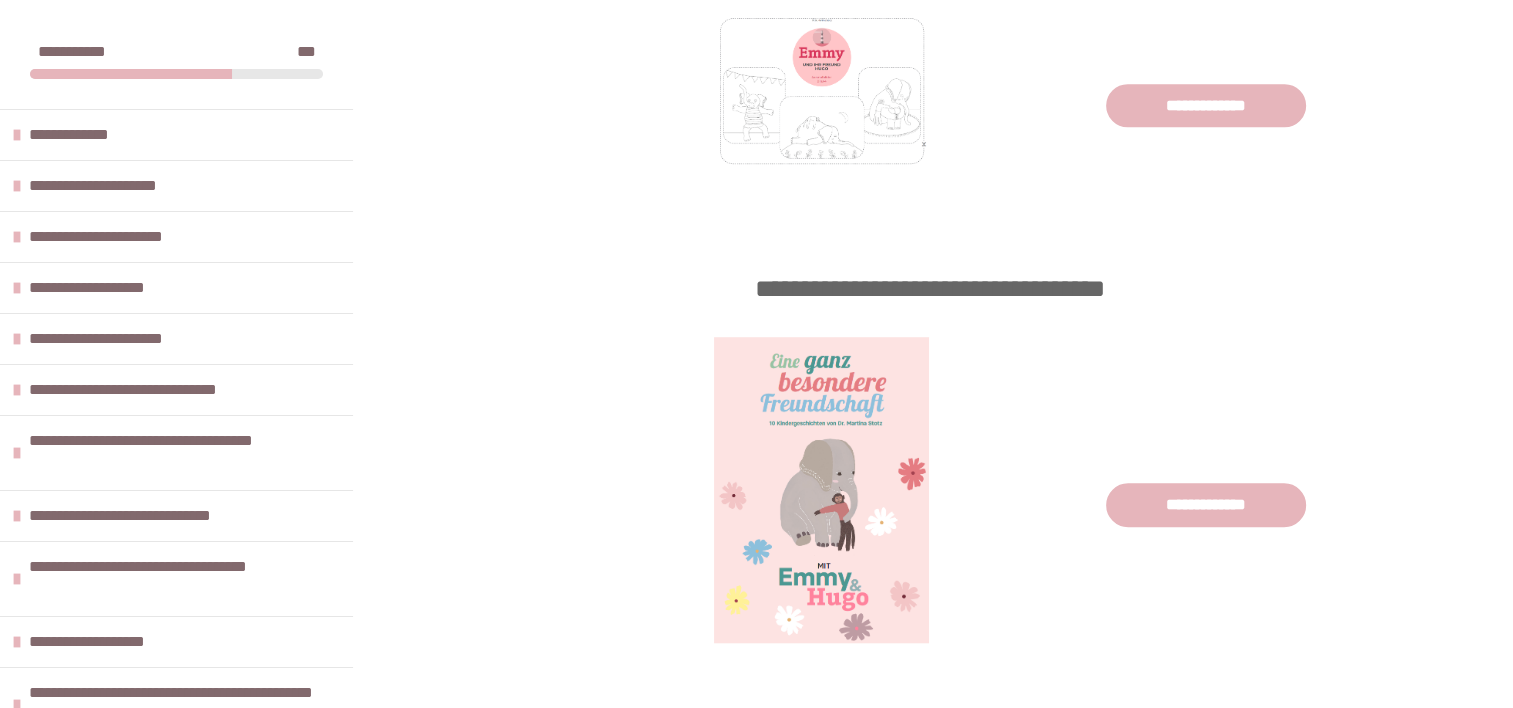 scroll, scrollTop: 1565, scrollLeft: 0, axis: vertical 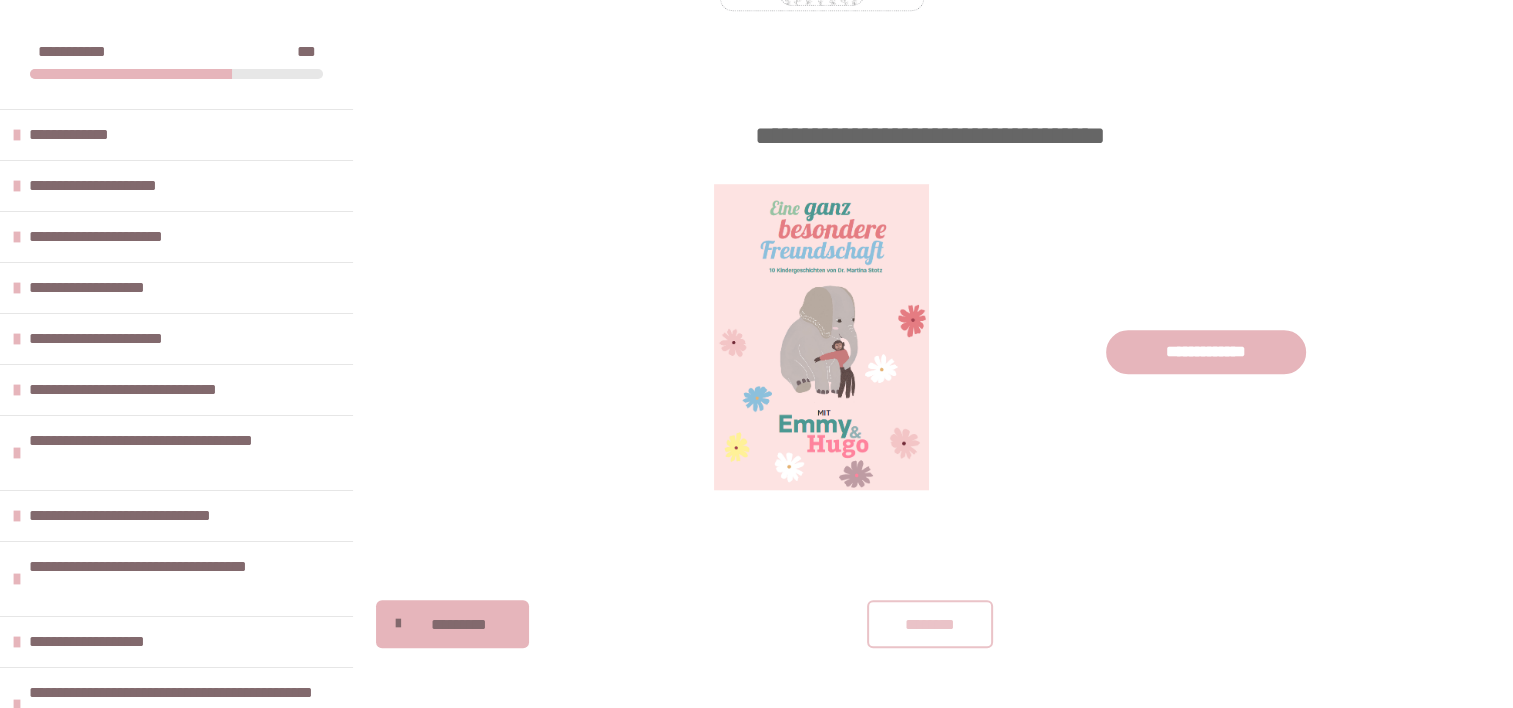 click on "********" at bounding box center (930, 624) 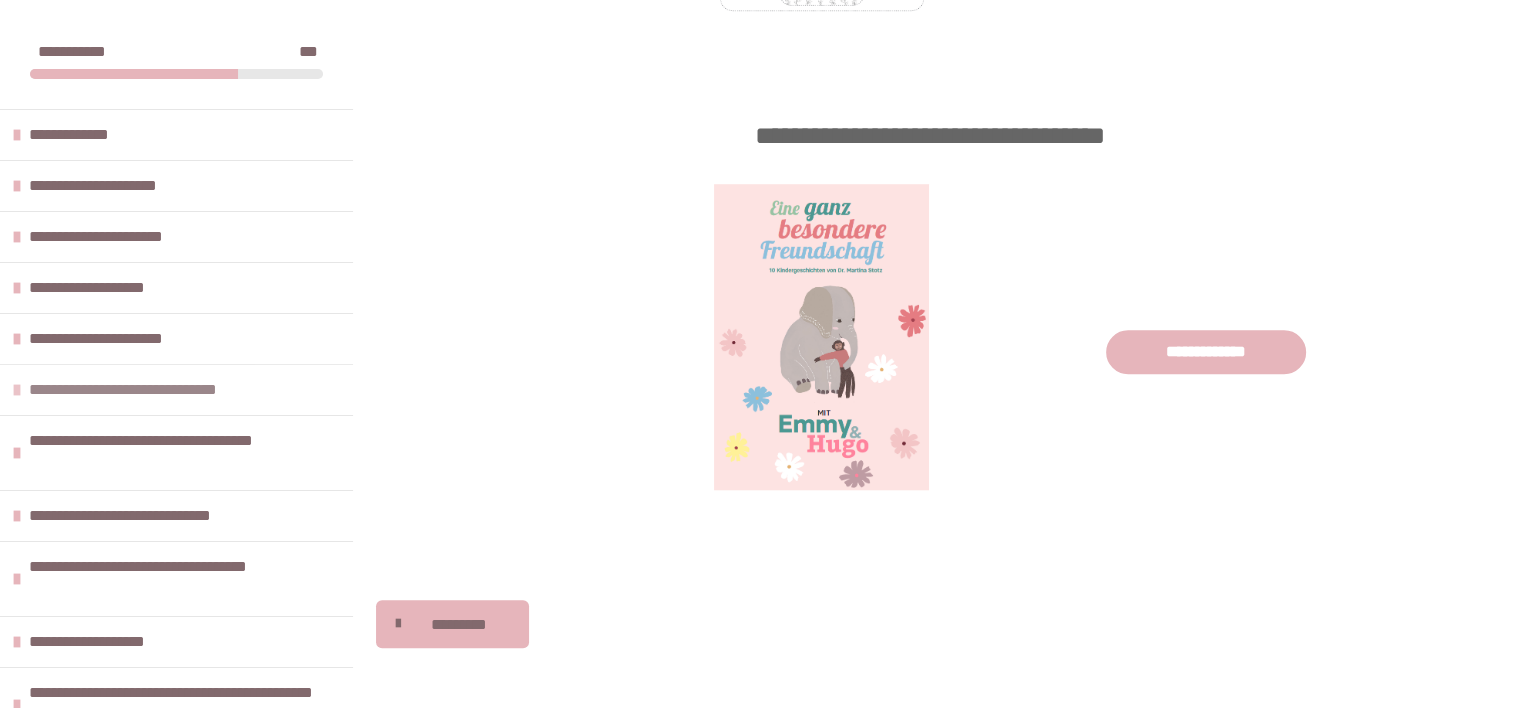 click on "**********" at bounding box center (176, 389) 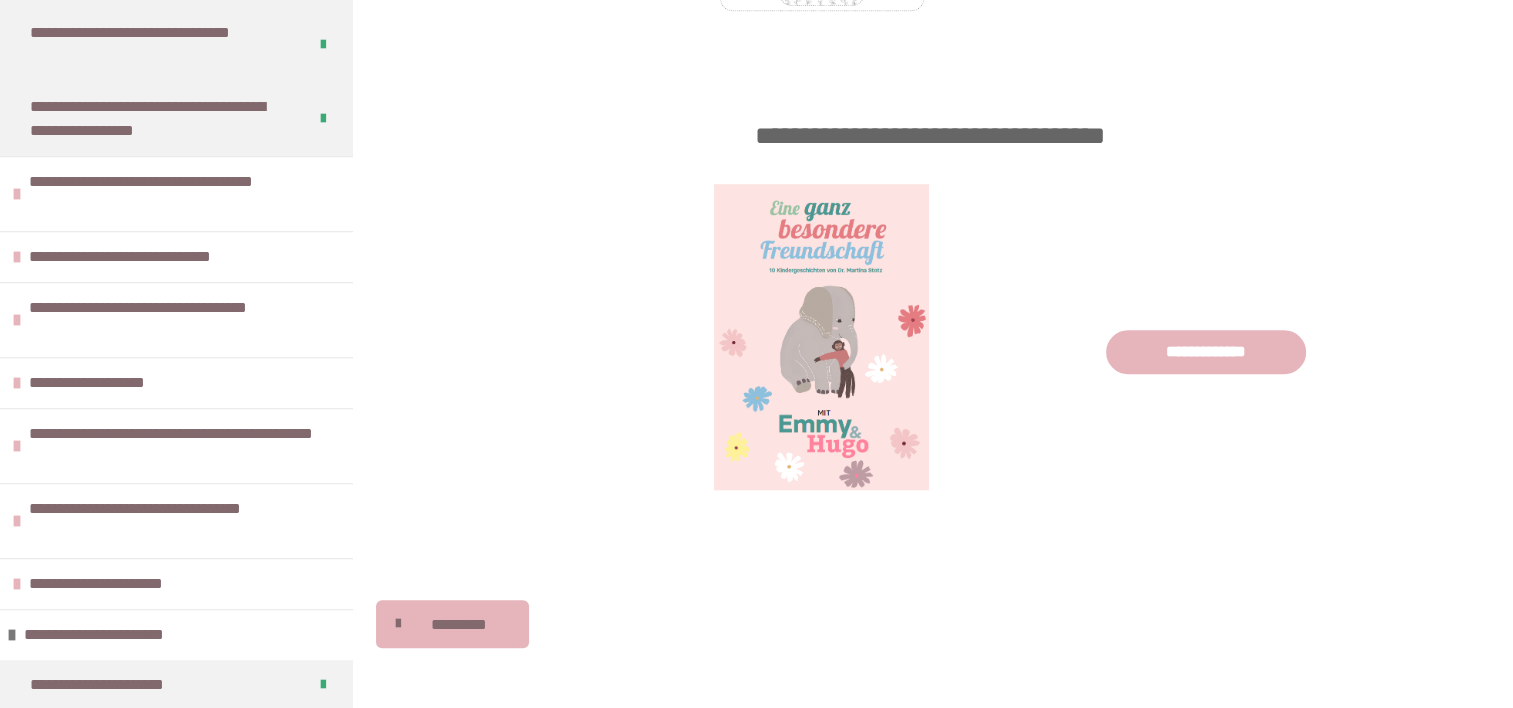scroll, scrollTop: 797, scrollLeft: 0, axis: vertical 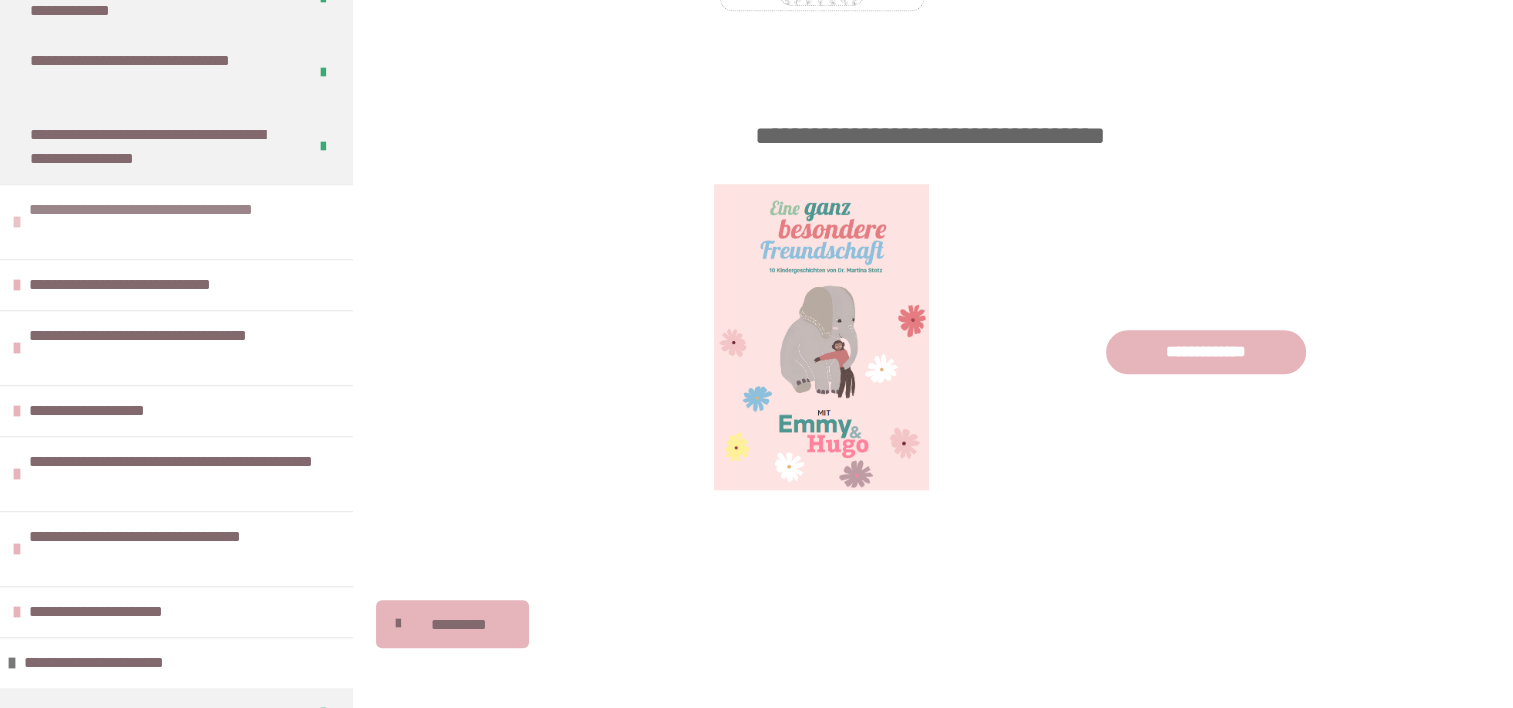 click at bounding box center [17, 222] 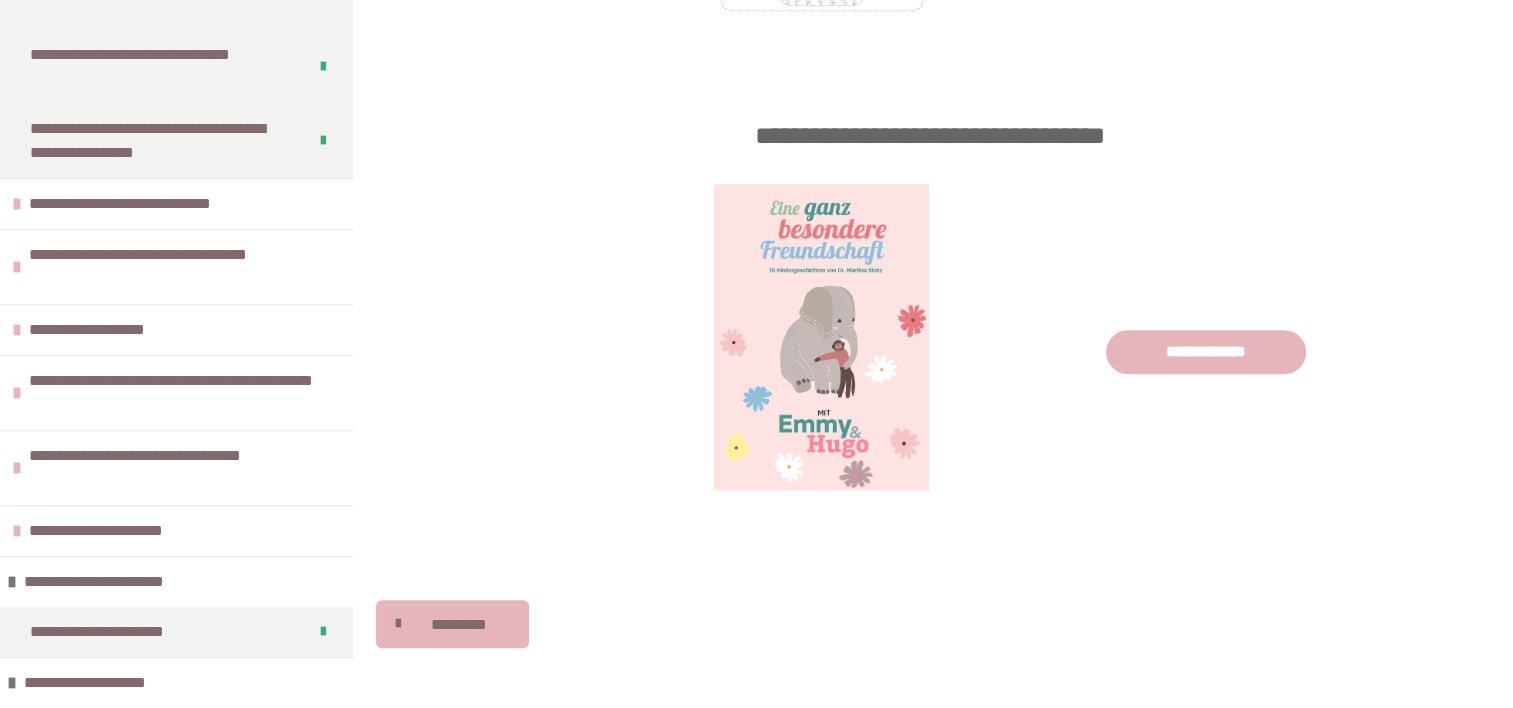 scroll, scrollTop: 1539, scrollLeft: 0, axis: vertical 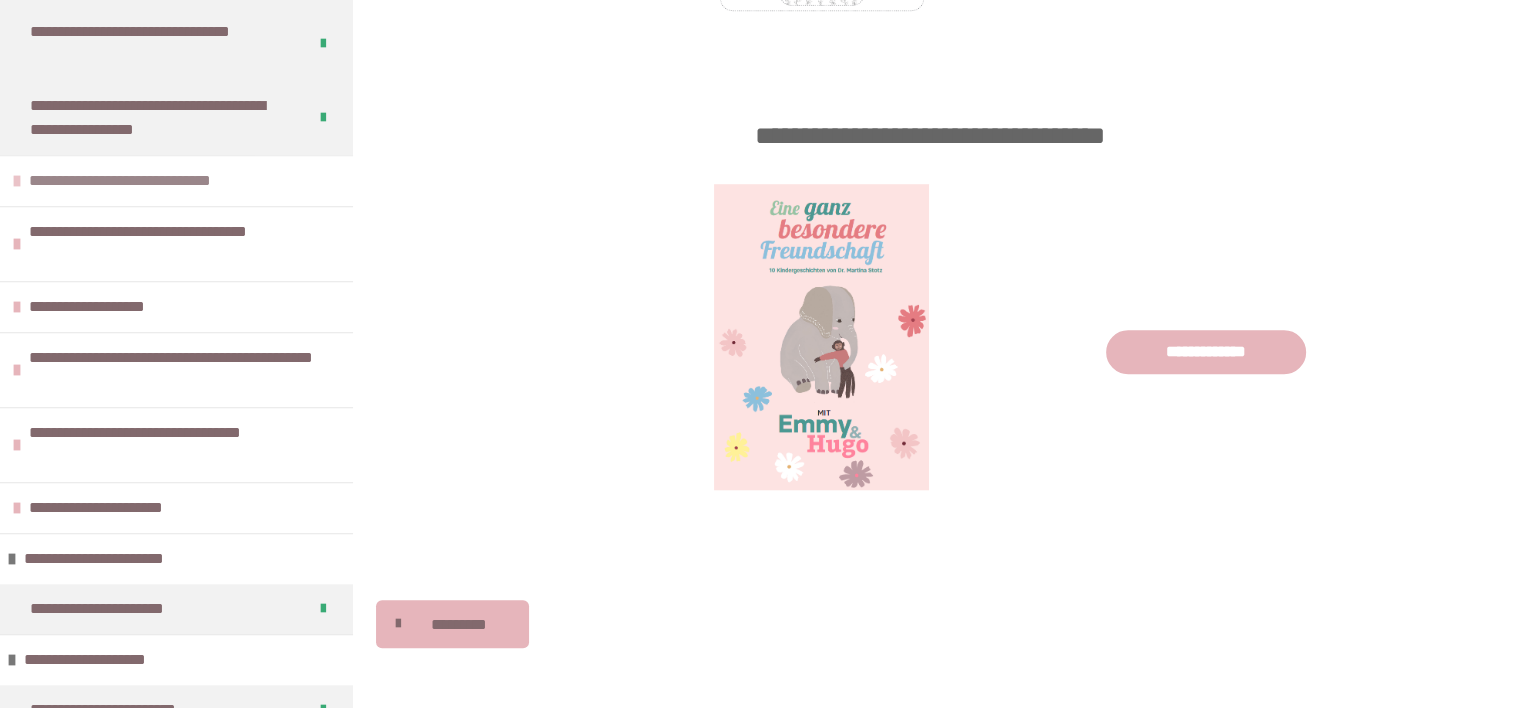 click at bounding box center (17, 181) 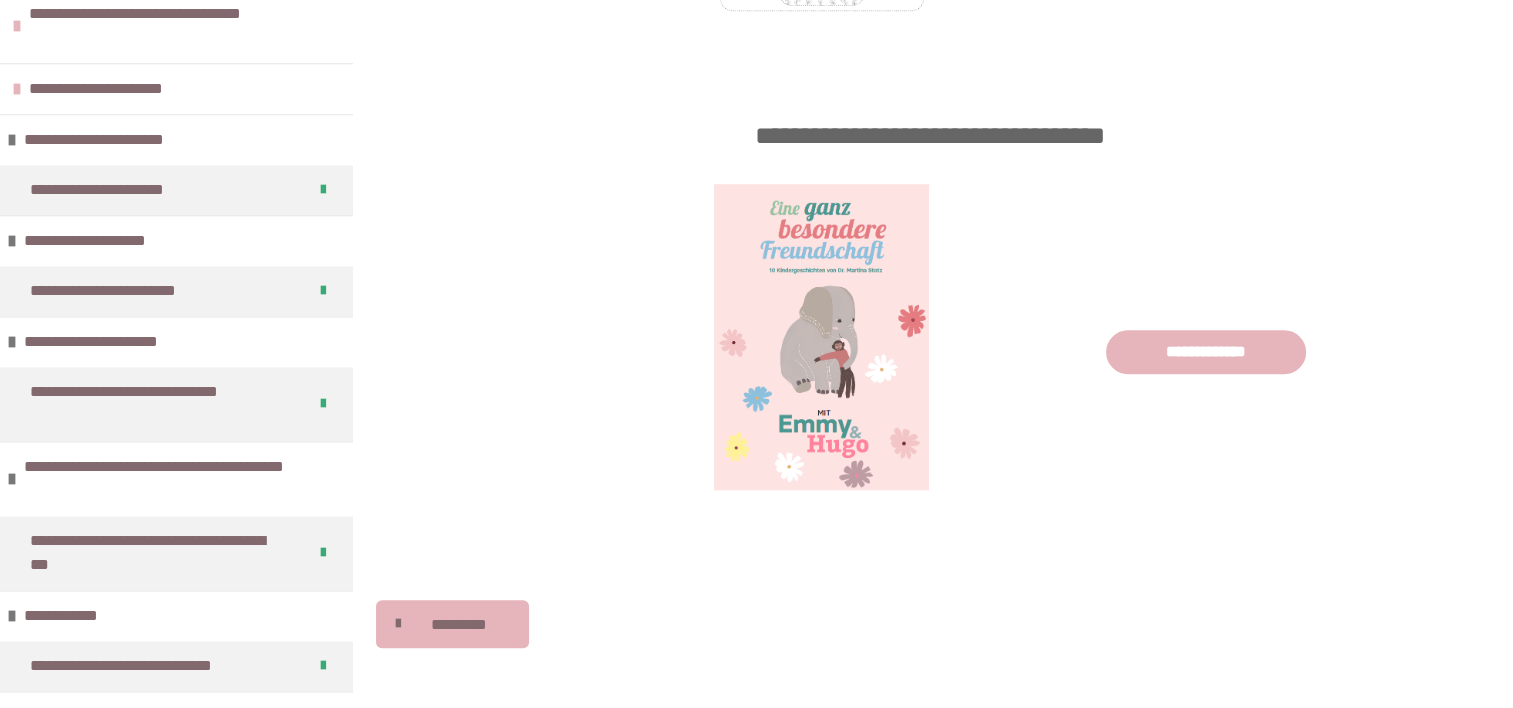 scroll, scrollTop: 2584, scrollLeft: 0, axis: vertical 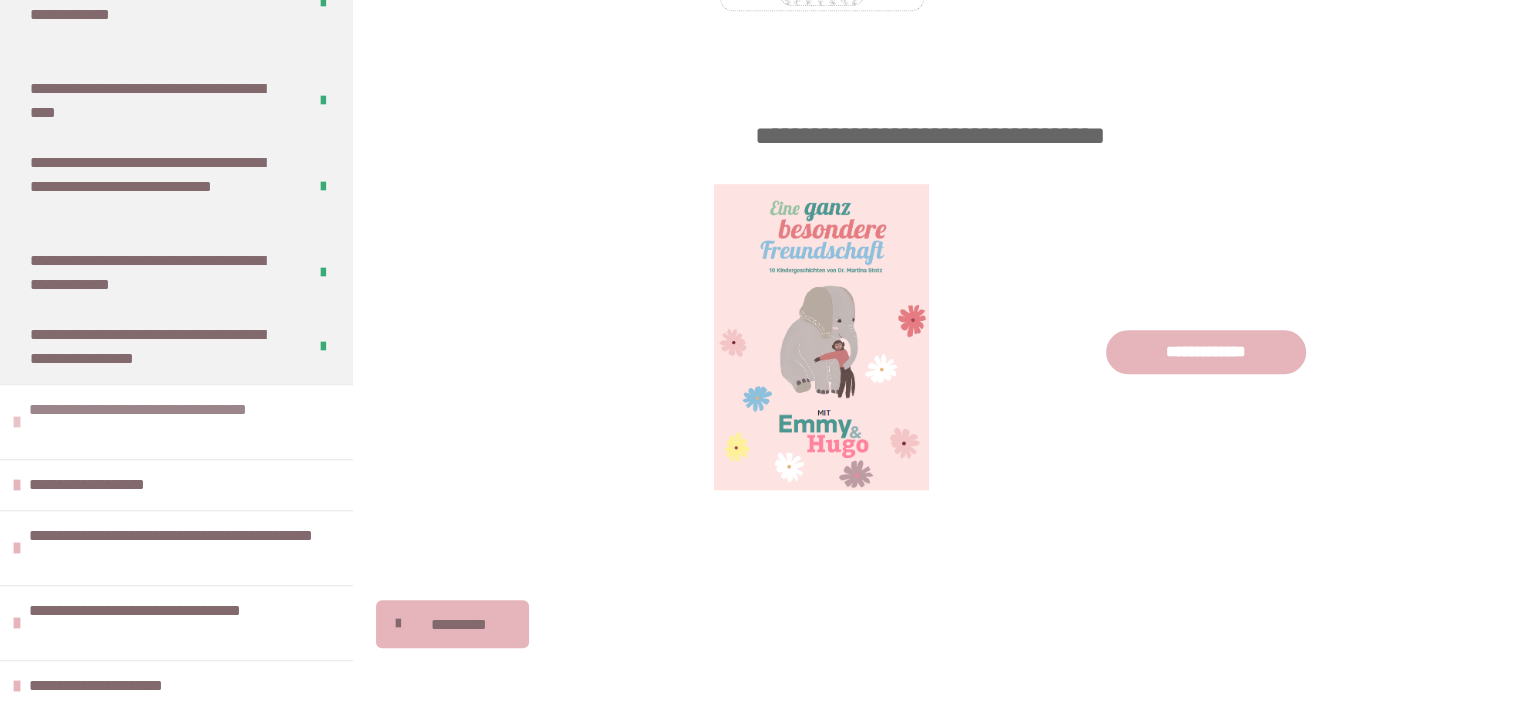 click at bounding box center (17, 422) 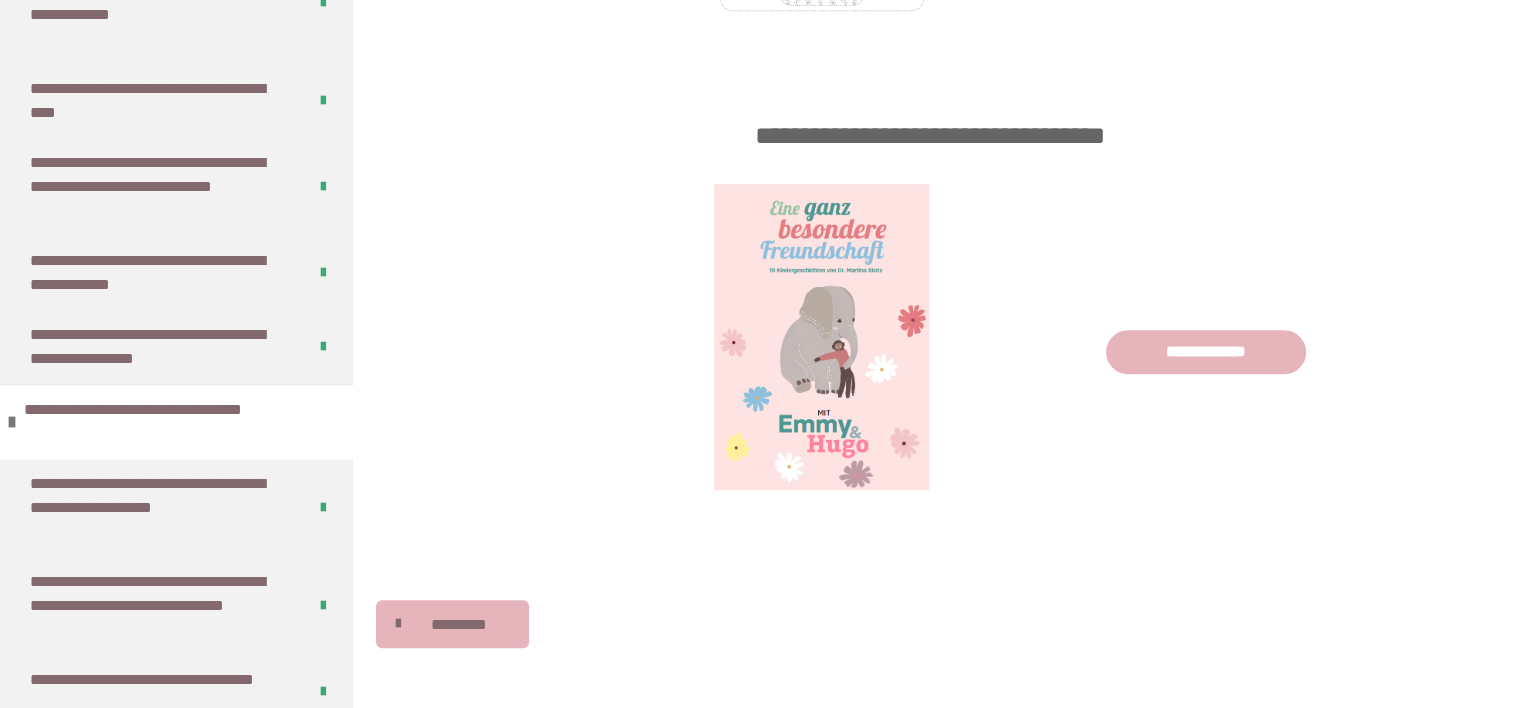 drag, startPoint x: 360, startPoint y: 431, endPoint x: 356, endPoint y: 447, distance: 16.492422 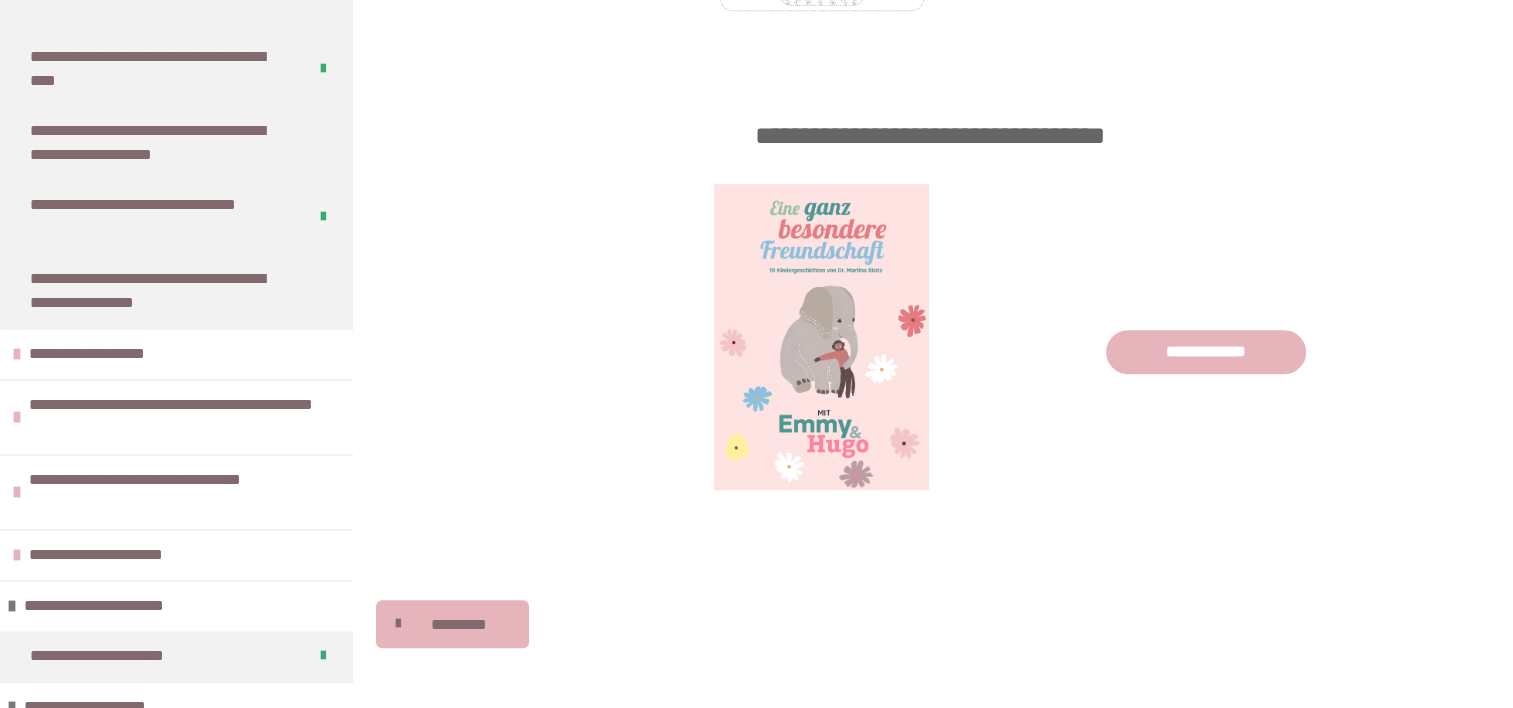 scroll, scrollTop: 2785, scrollLeft: 0, axis: vertical 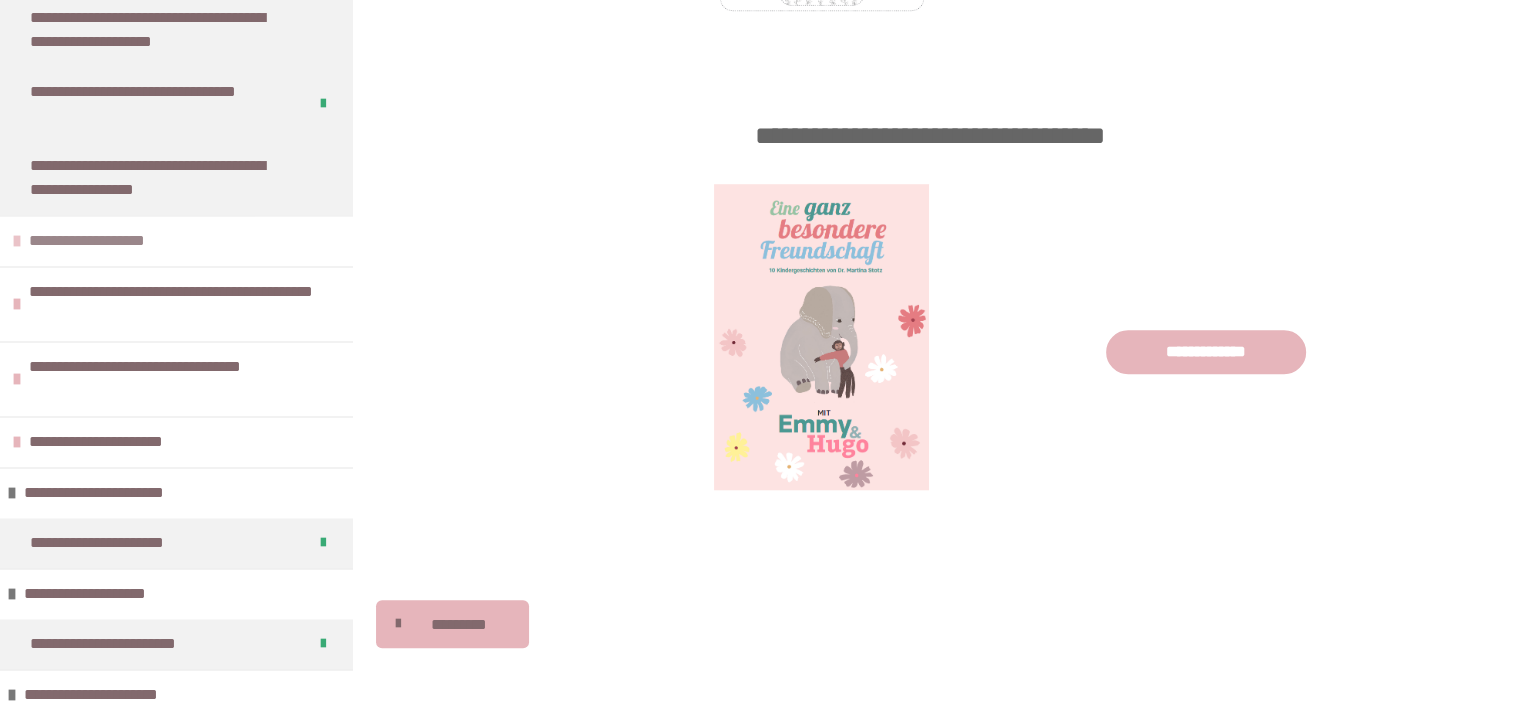 click on "**********" at bounding box center [176, 240] 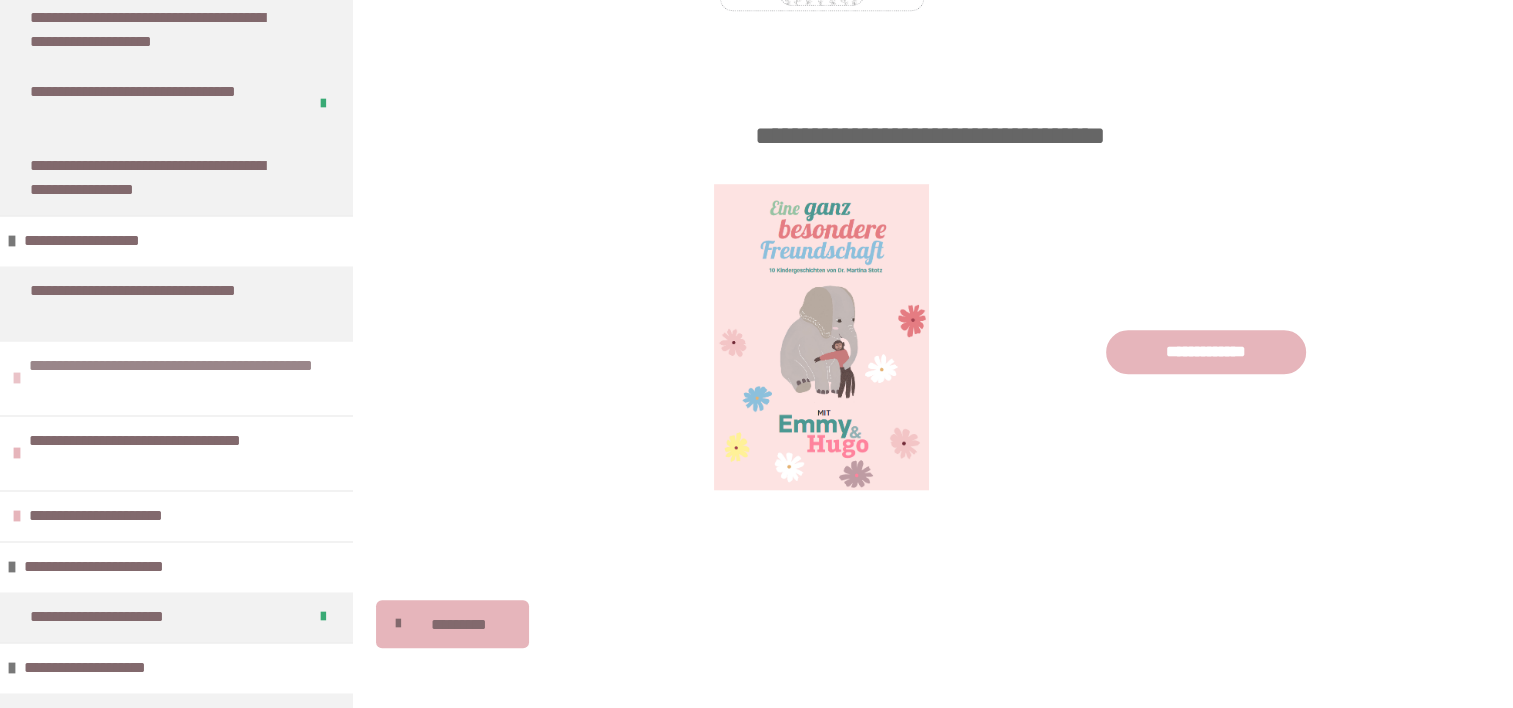 click on "**********" at bounding box center (176, 377) 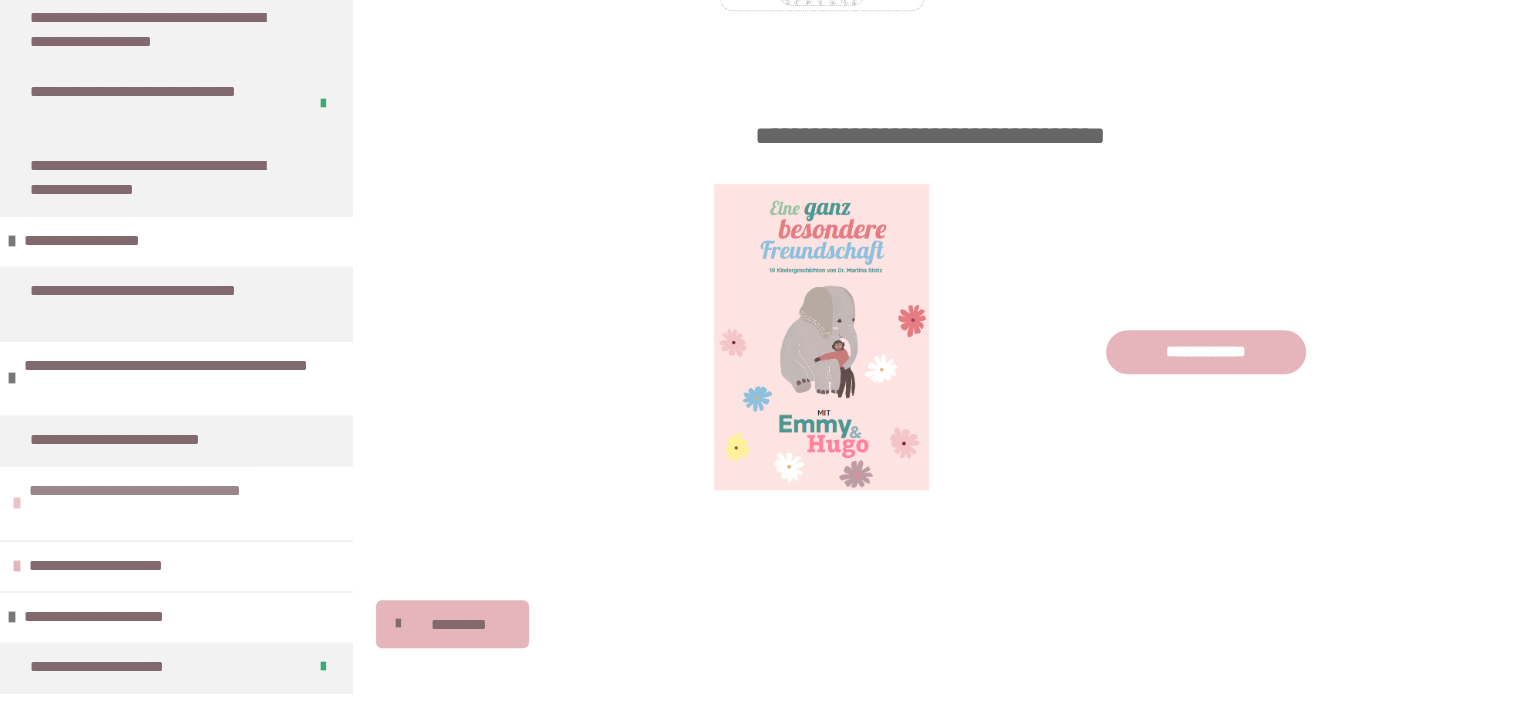 click on "**********" at bounding box center [176, 502] 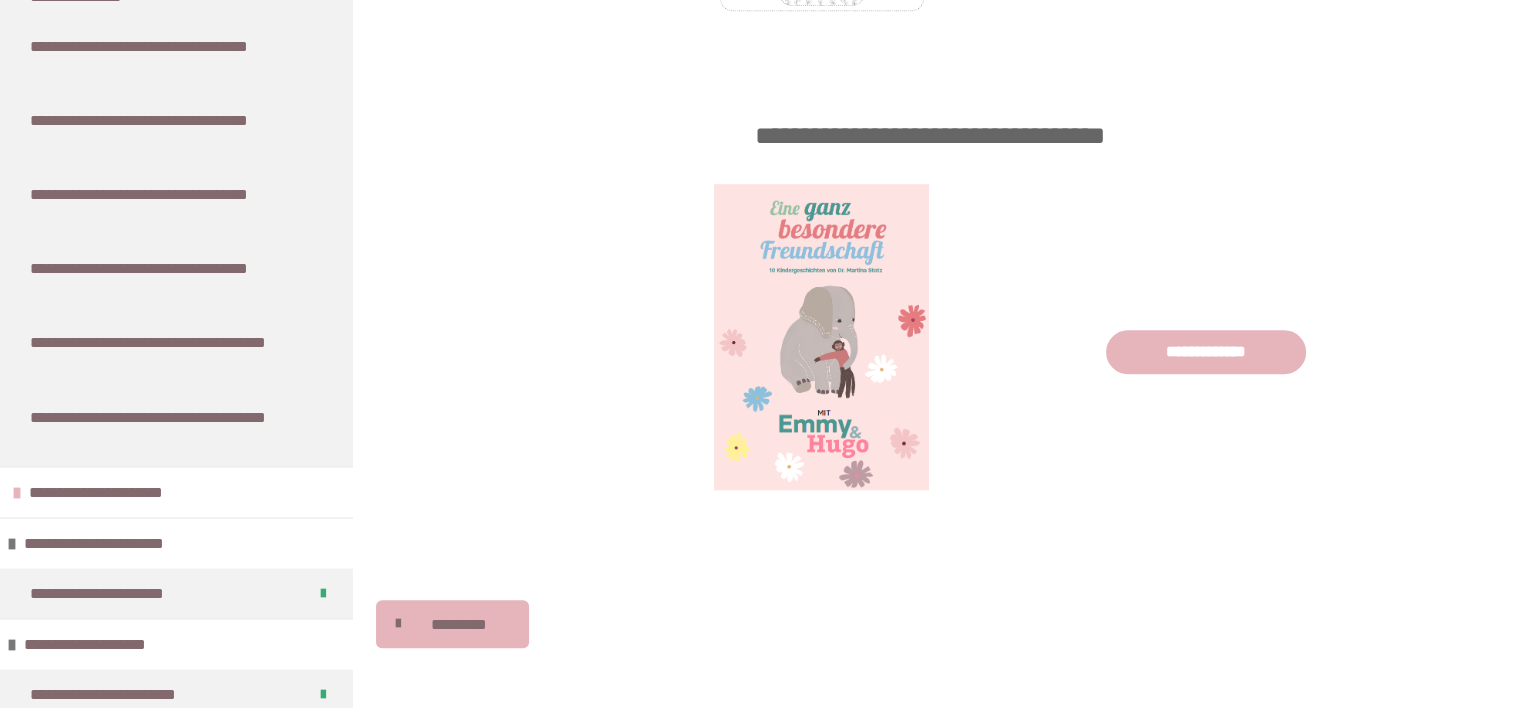 scroll, scrollTop: 3394, scrollLeft: 0, axis: vertical 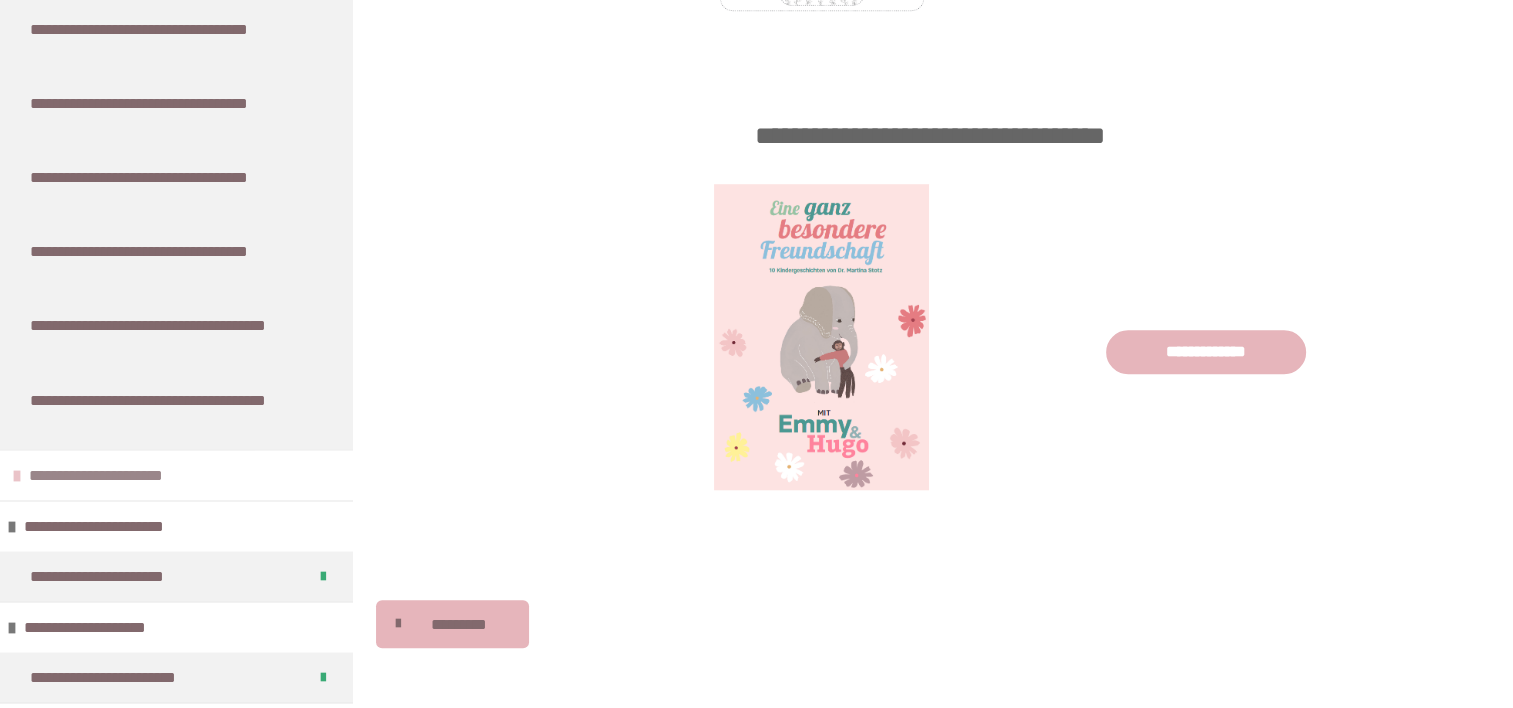 click on "**********" at bounding box center [176, 474] 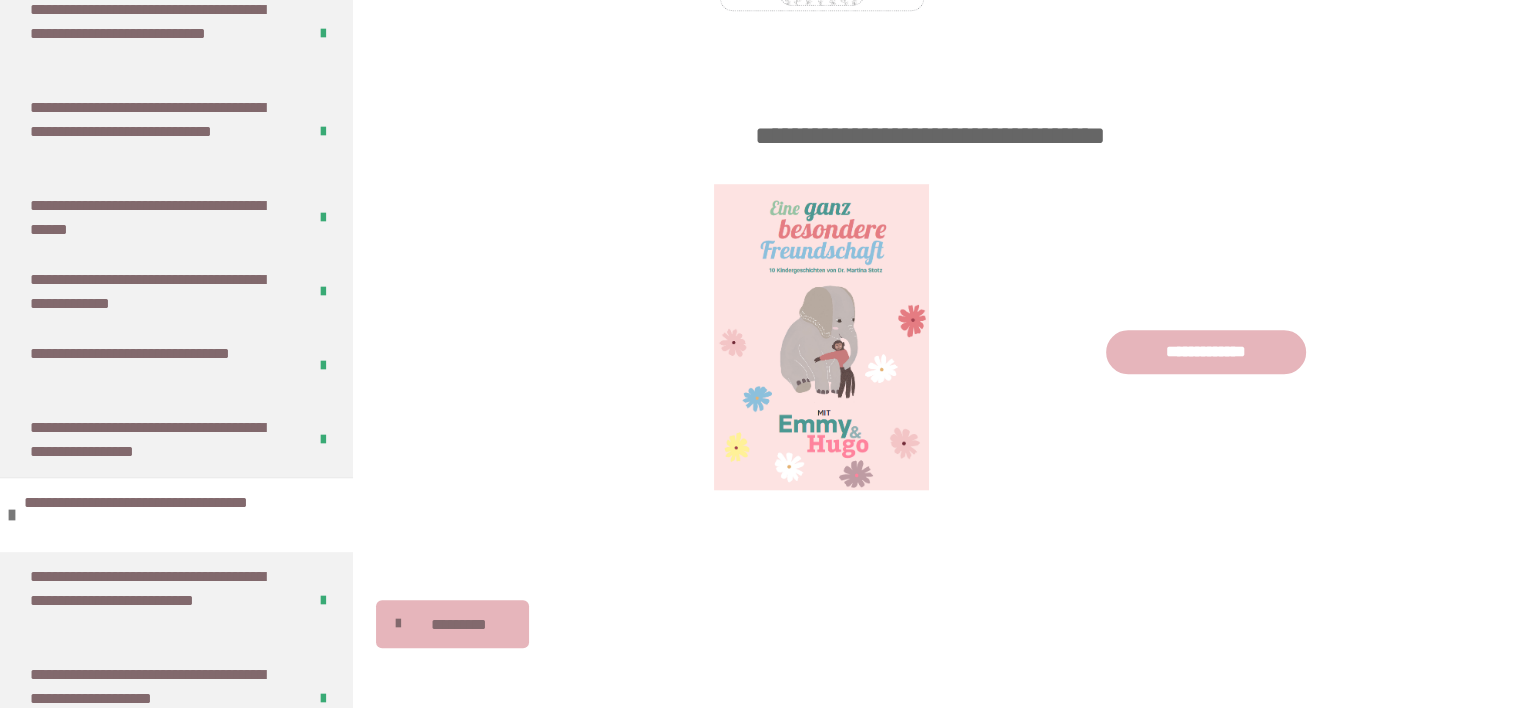 scroll, scrollTop: 0, scrollLeft: 0, axis: both 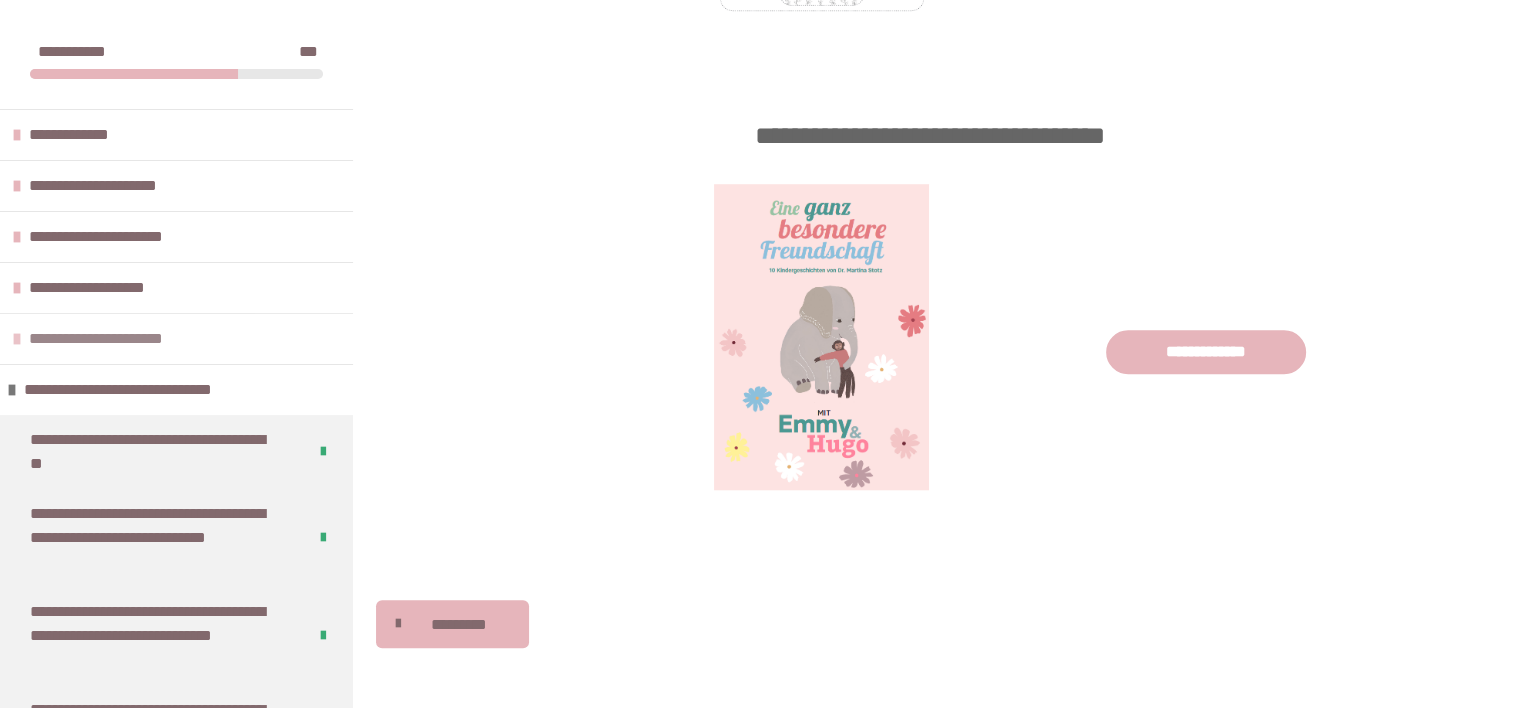 click on "**********" at bounding box center [176, 338] 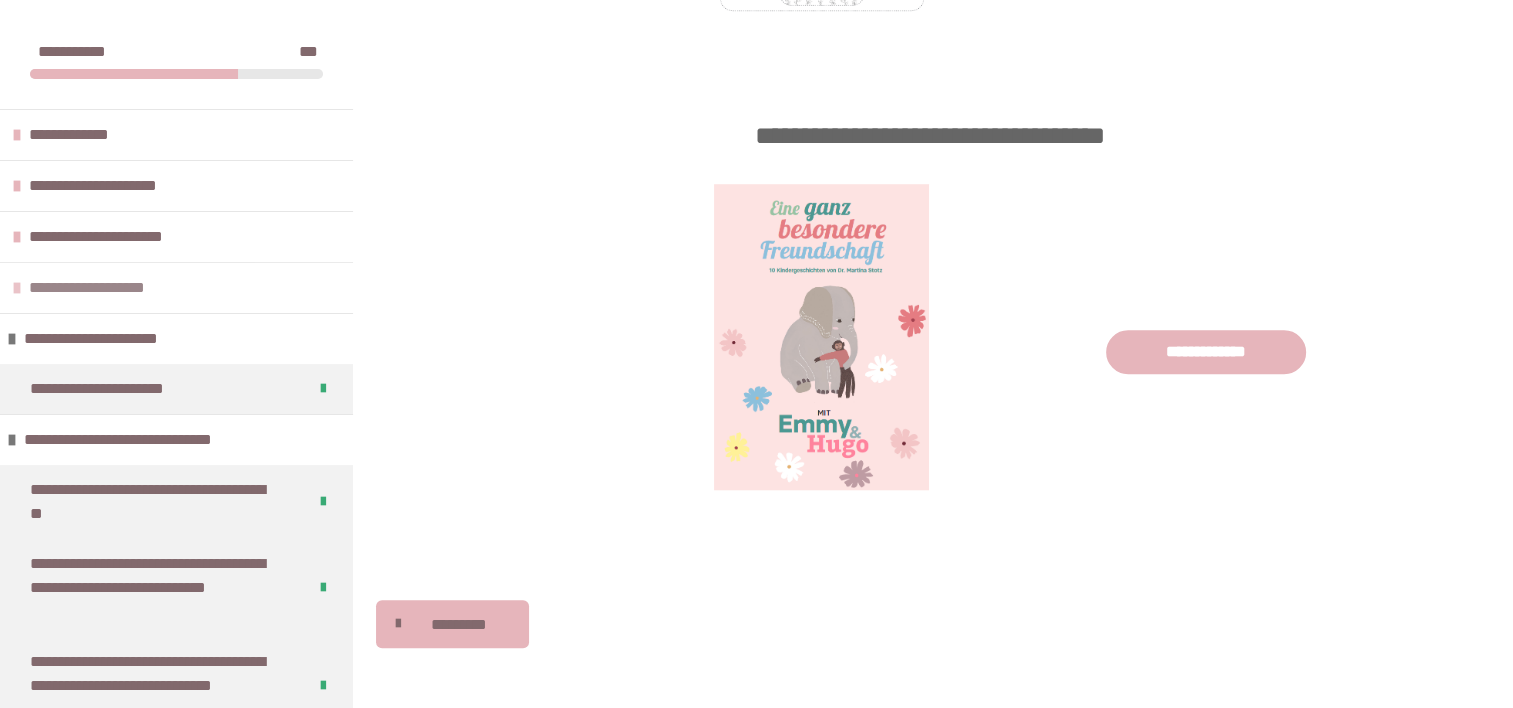 click on "**********" at bounding box center [176, 287] 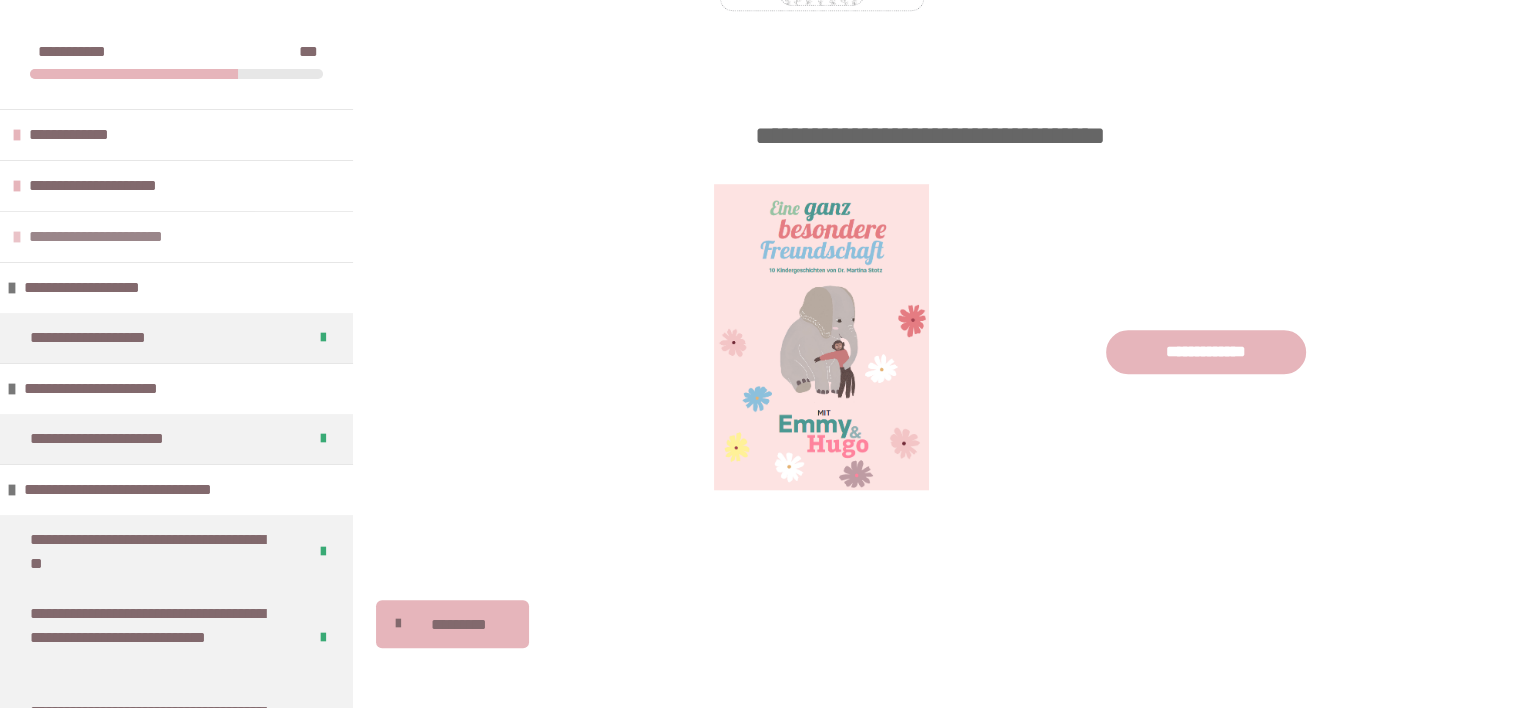 click at bounding box center [17, 237] 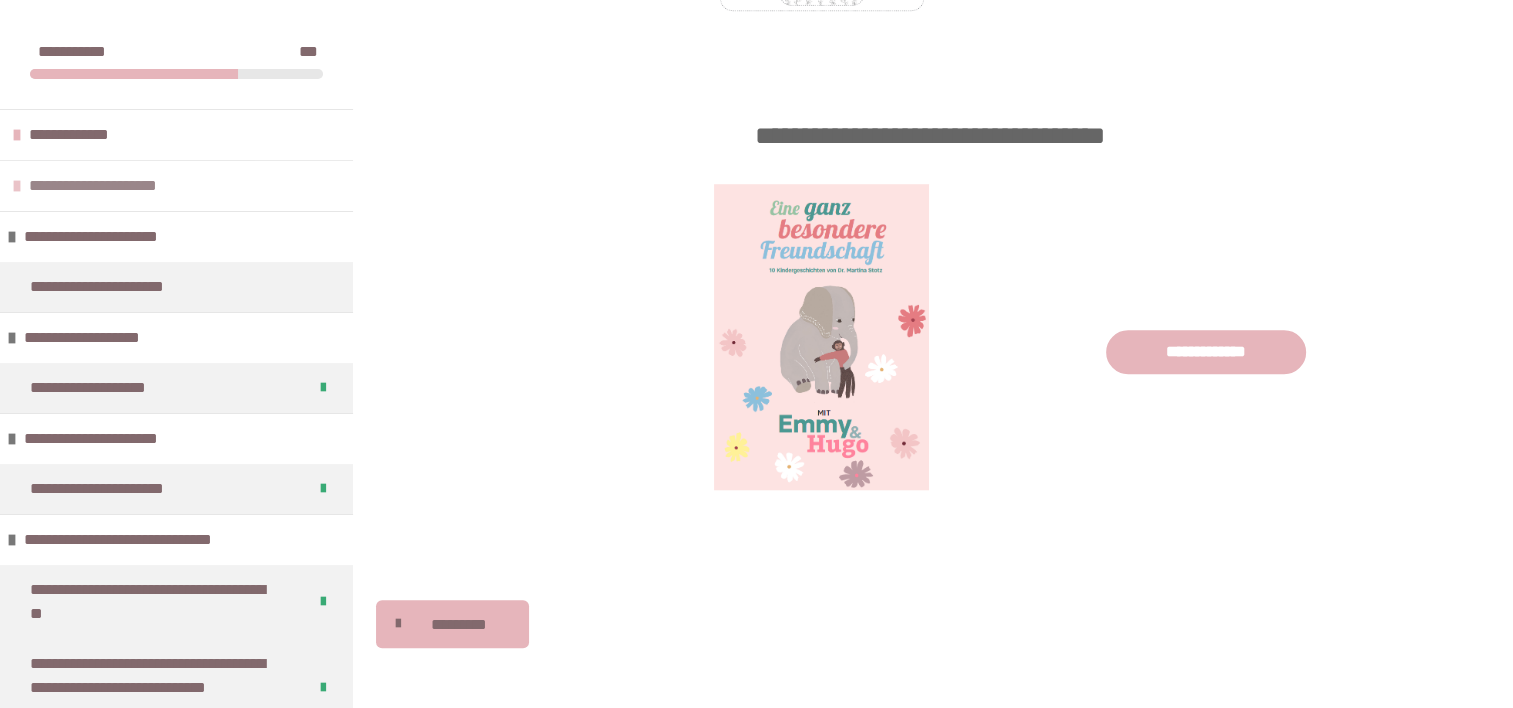 click on "**********" at bounding box center [176, 185] 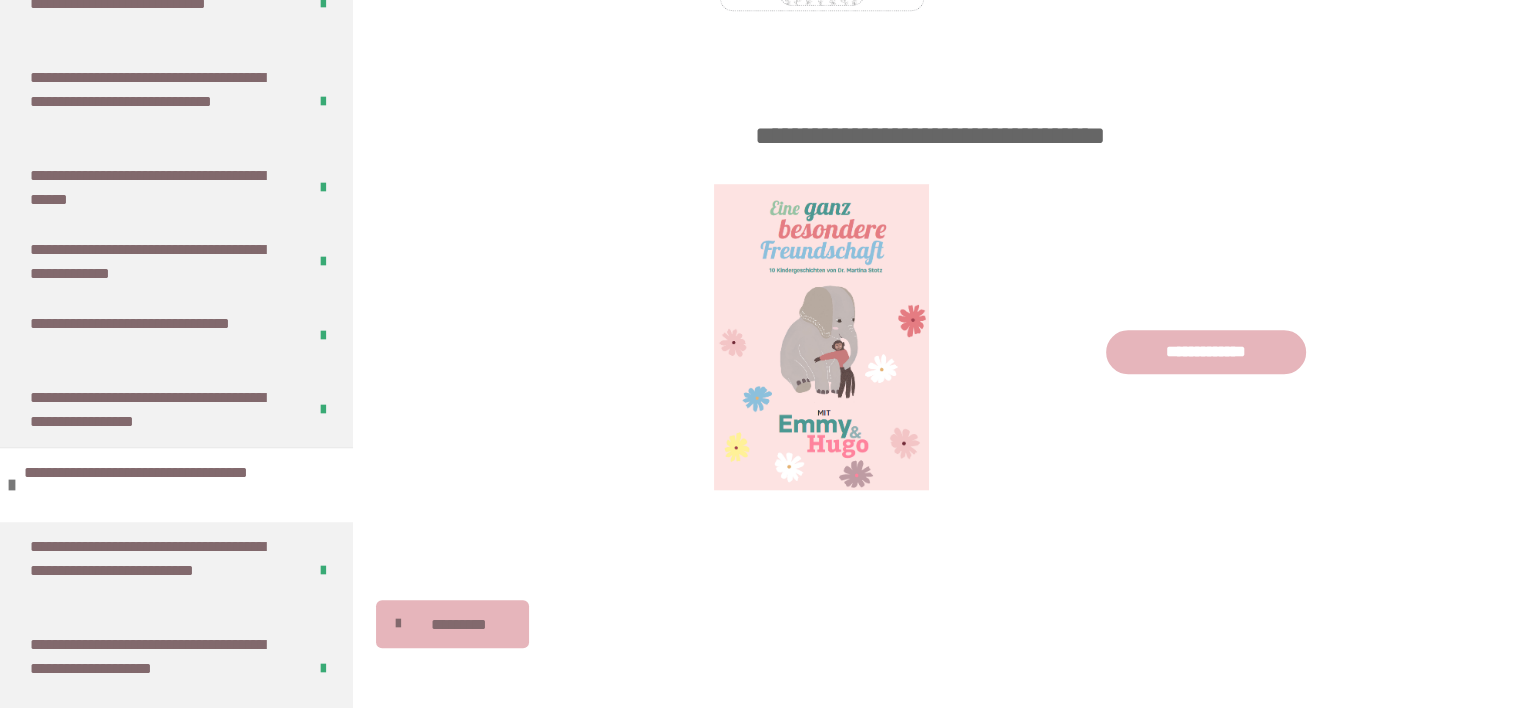 scroll, scrollTop: 636, scrollLeft: 0, axis: vertical 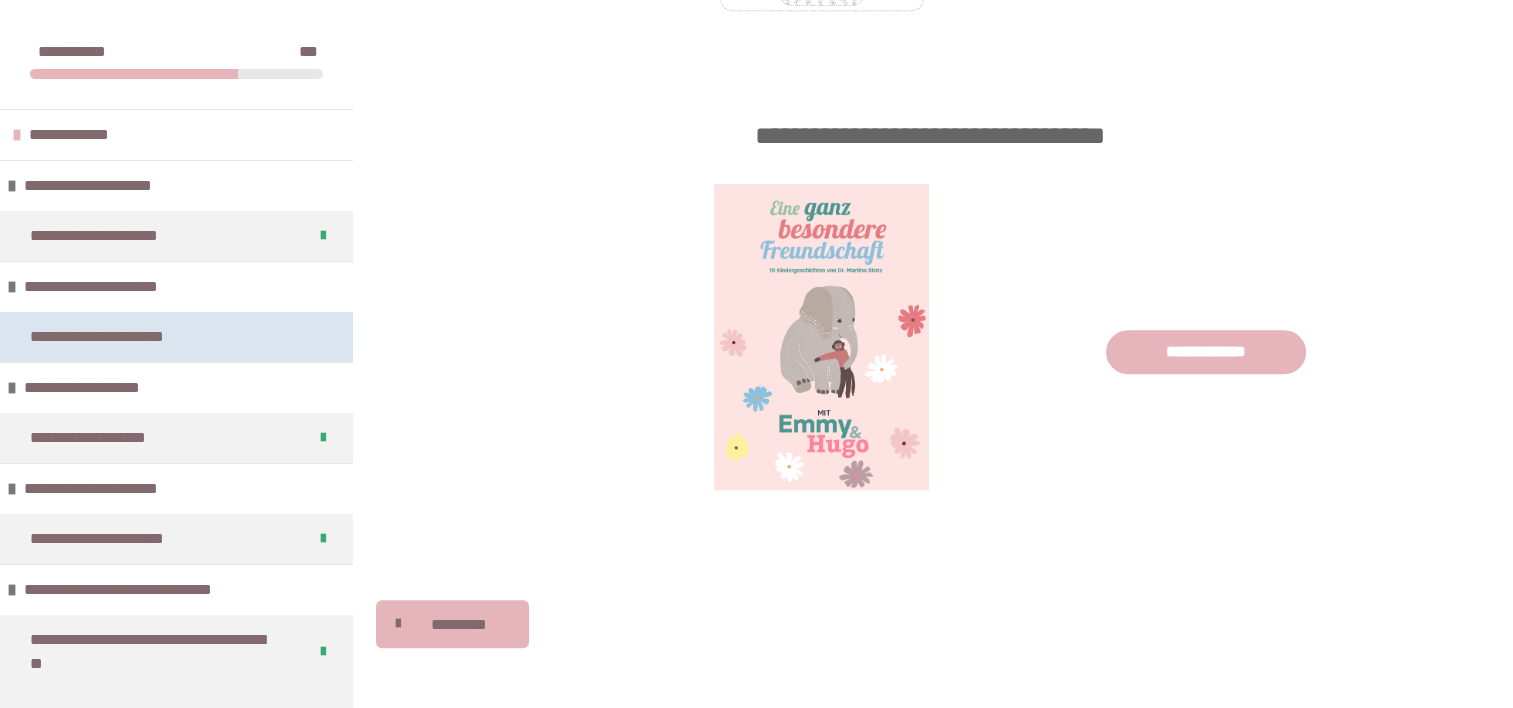 click on "**********" at bounding box center (118, 337) 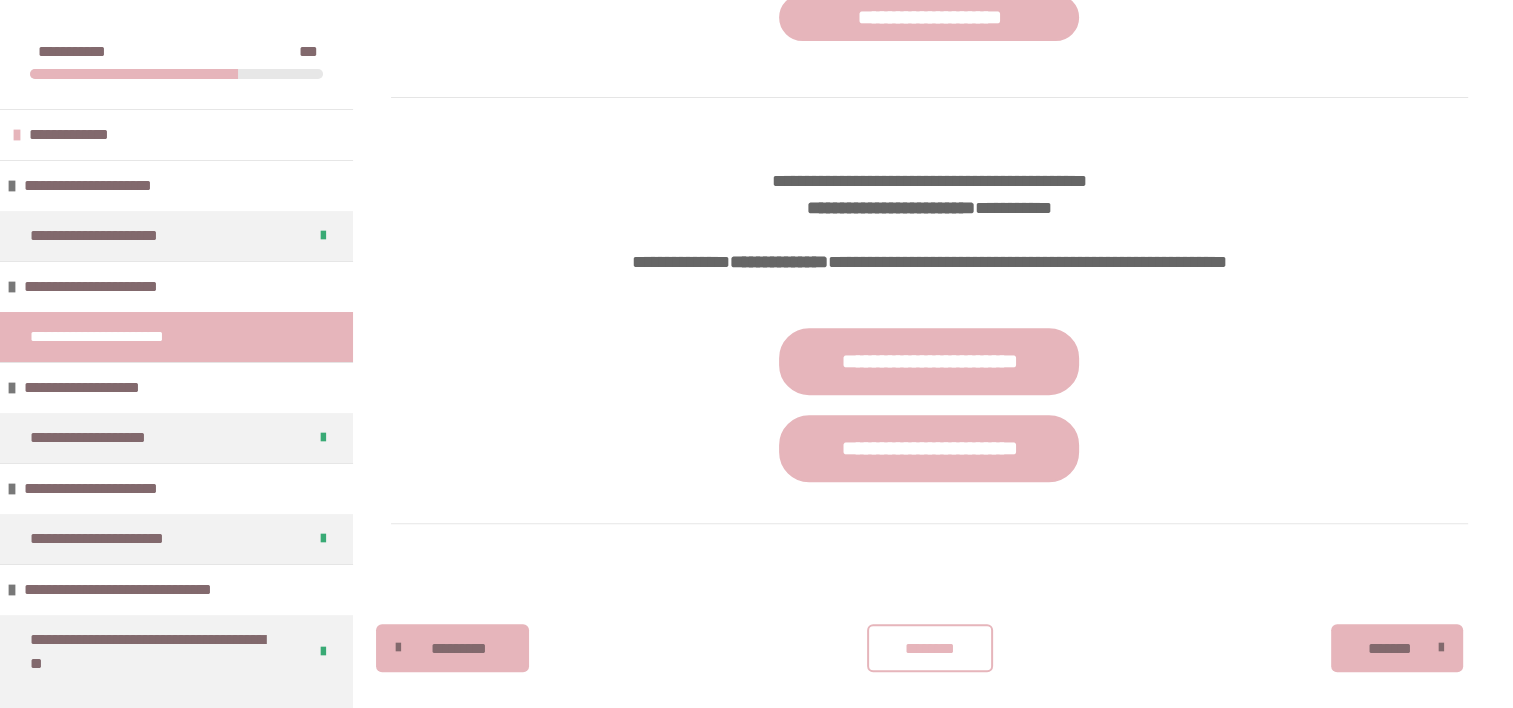 scroll, scrollTop: 791, scrollLeft: 0, axis: vertical 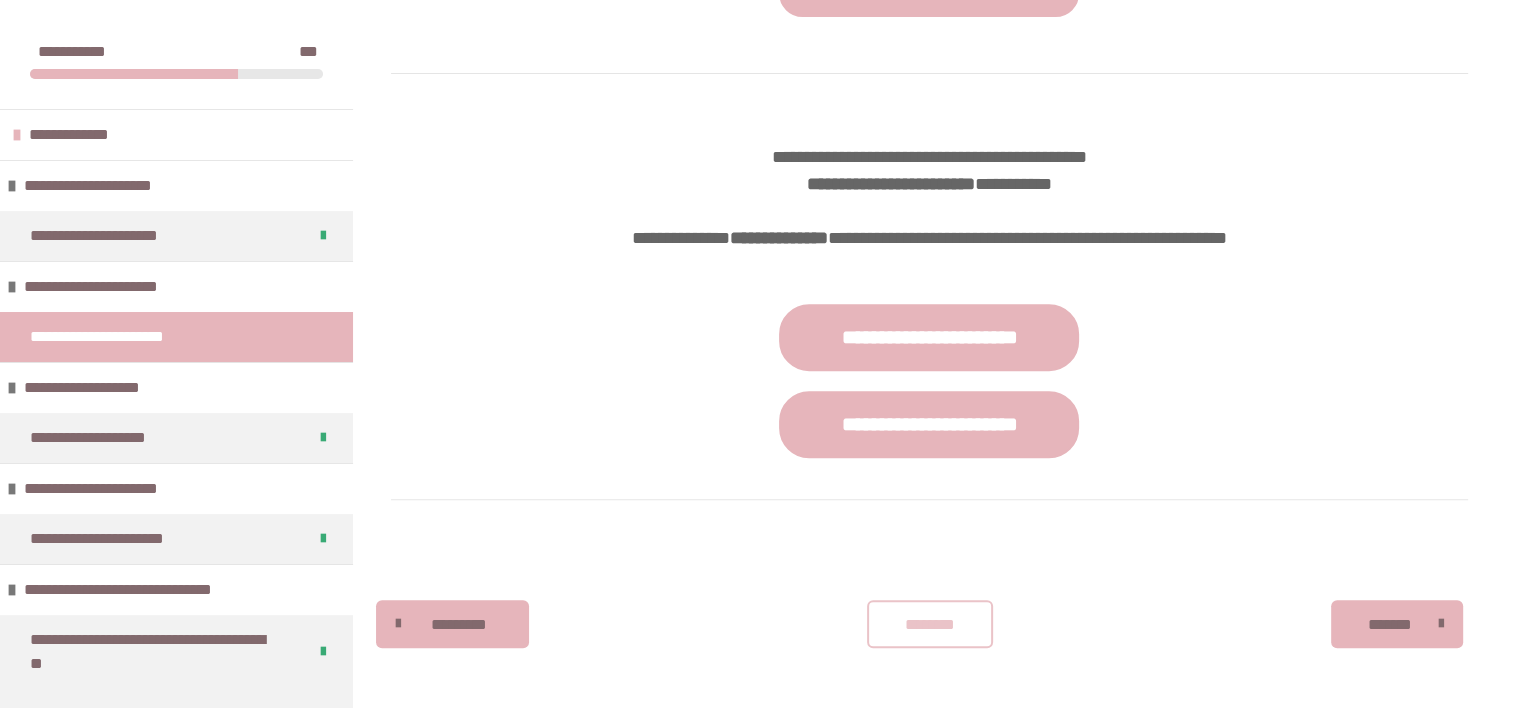 click on "********" at bounding box center (930, 625) 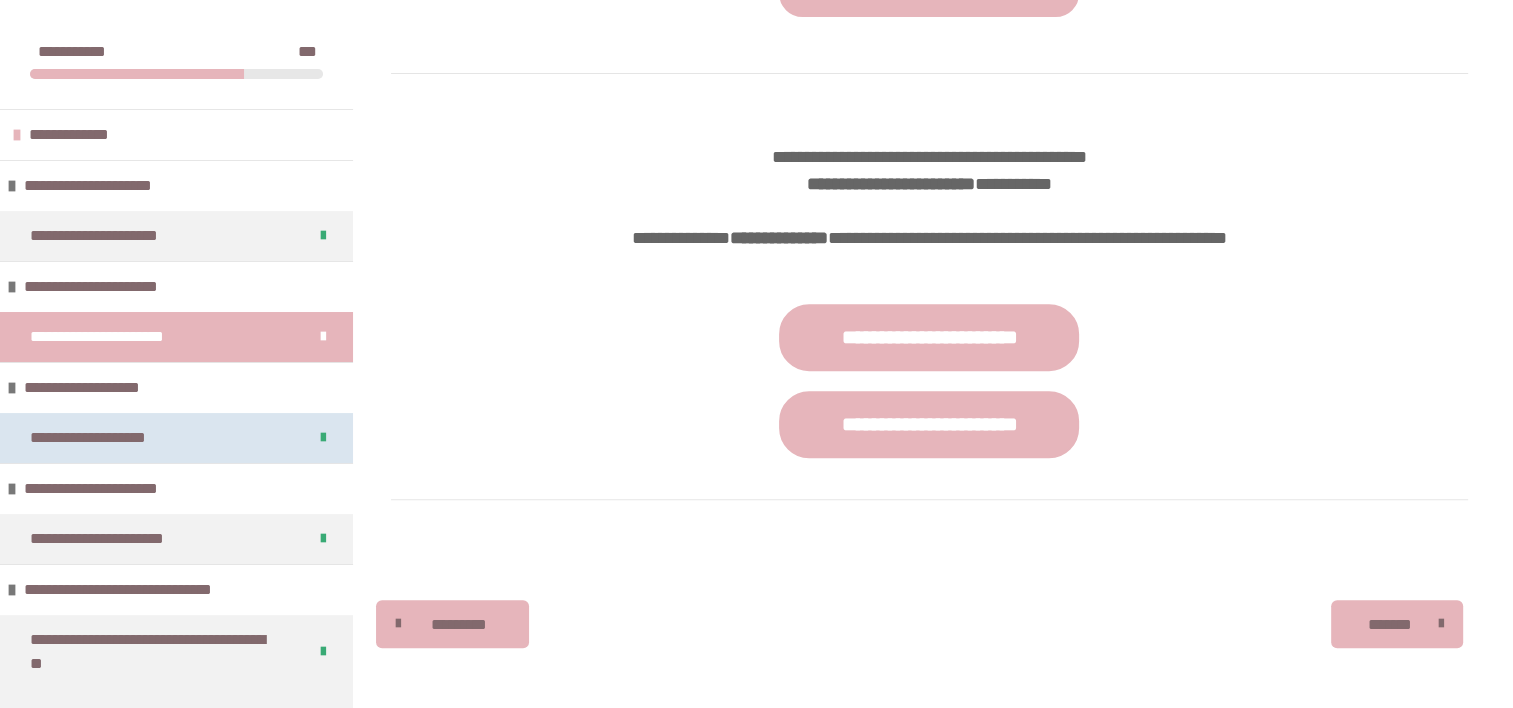 click on "**********" at bounding box center (117, 438) 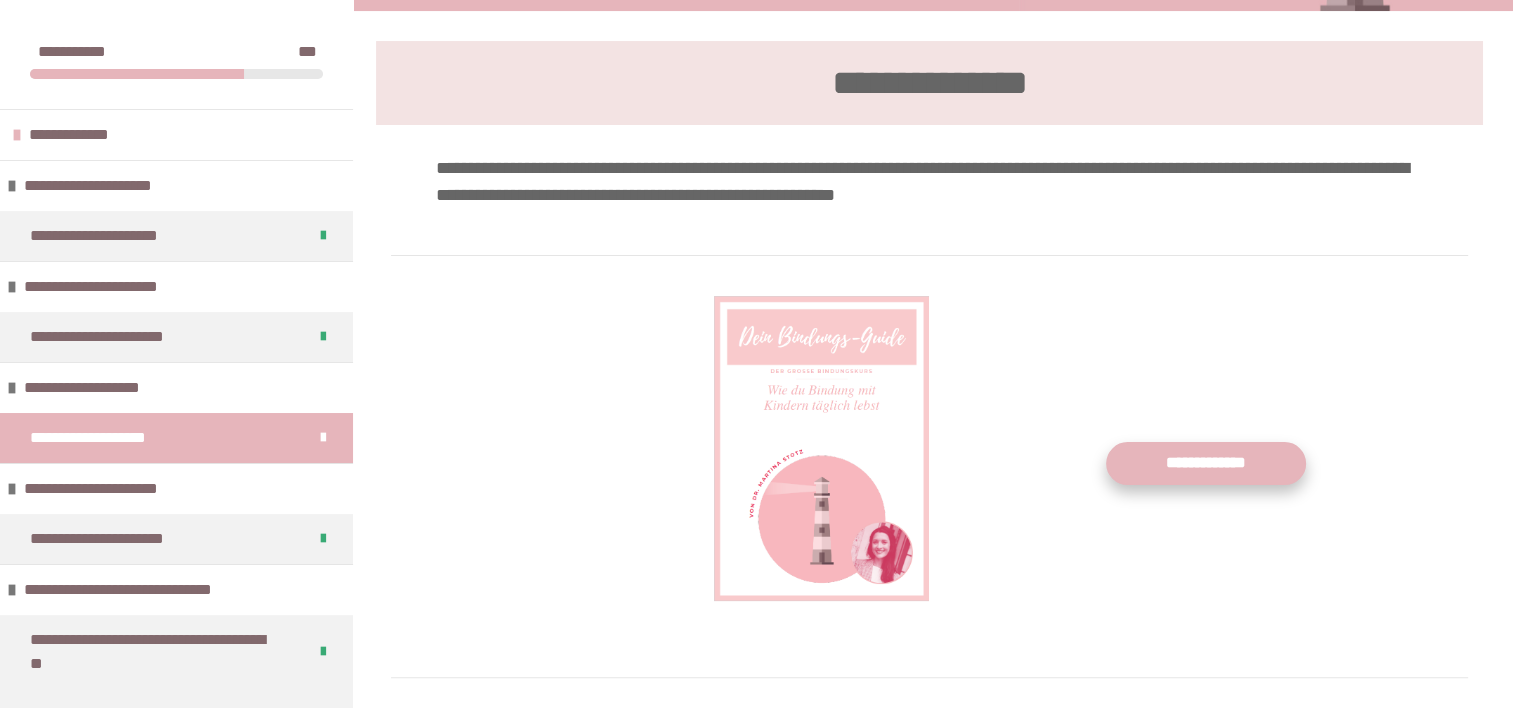click on "**********" at bounding box center (1206, 463) 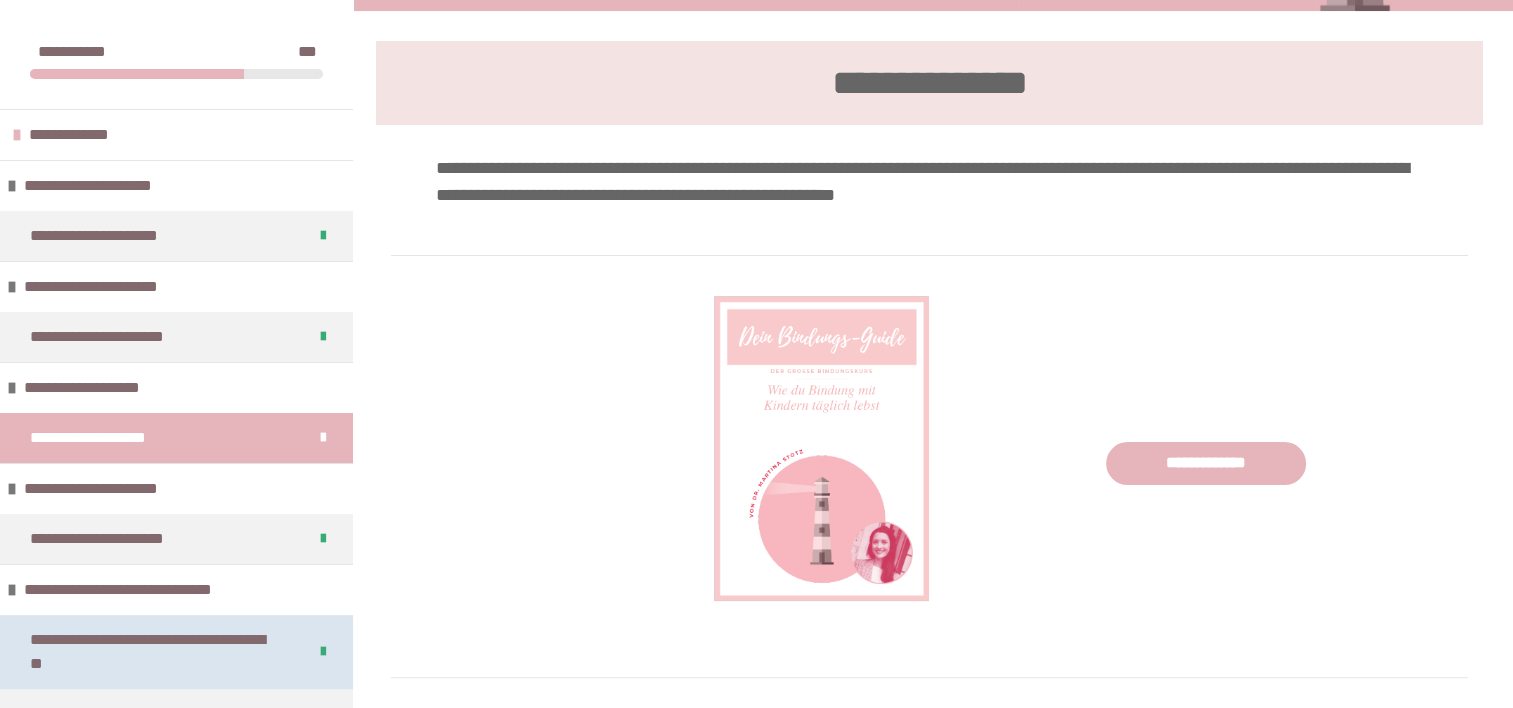 click on "**********" at bounding box center (153, 652) 